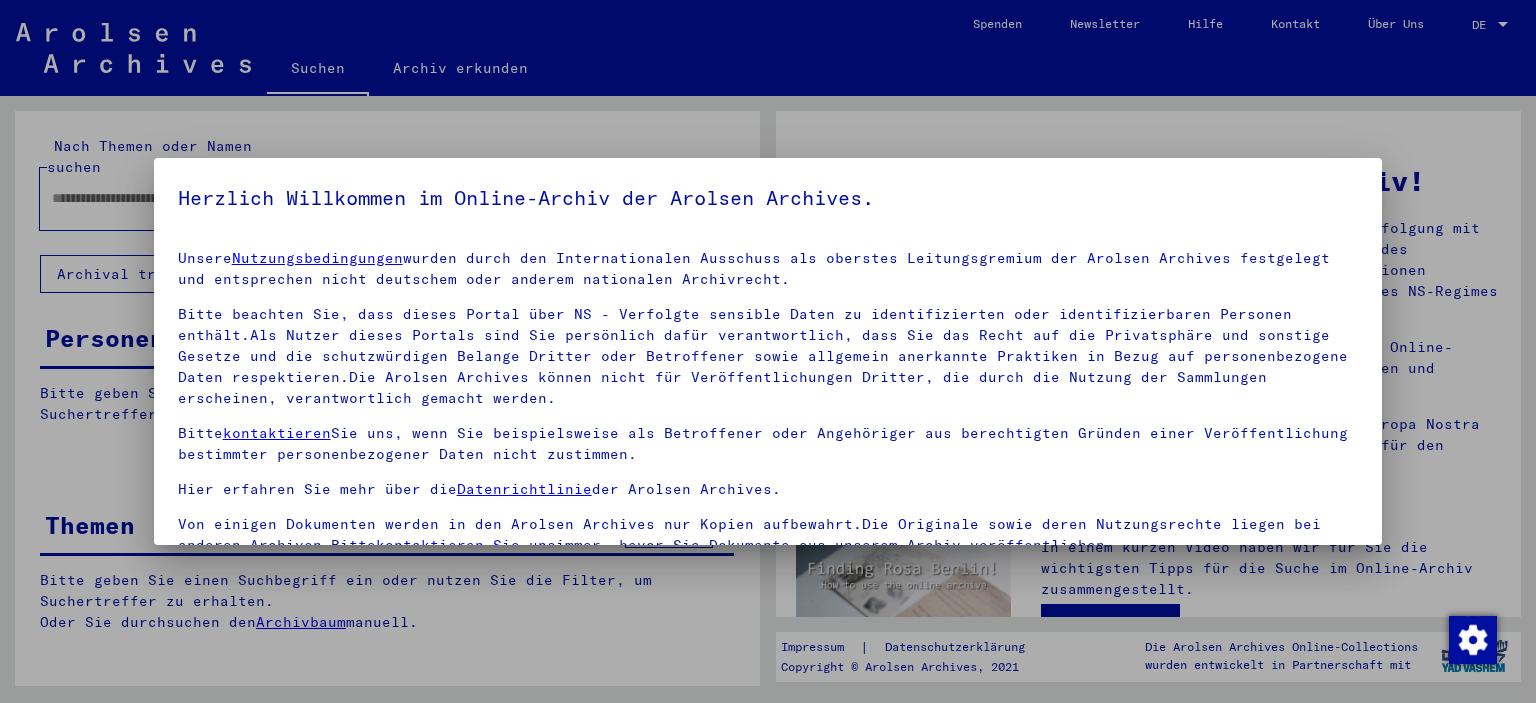 scroll, scrollTop: 0, scrollLeft: 0, axis: both 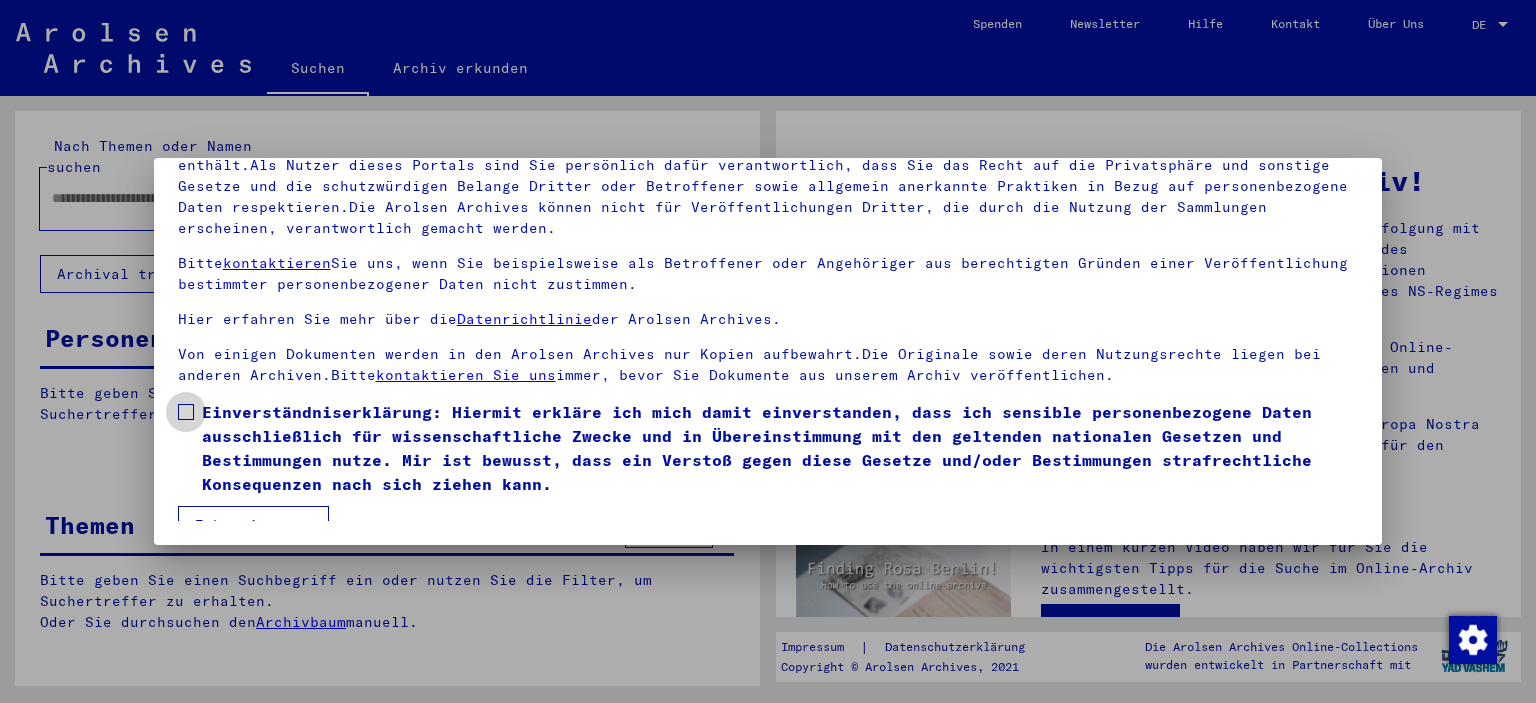 click at bounding box center (186, 412) 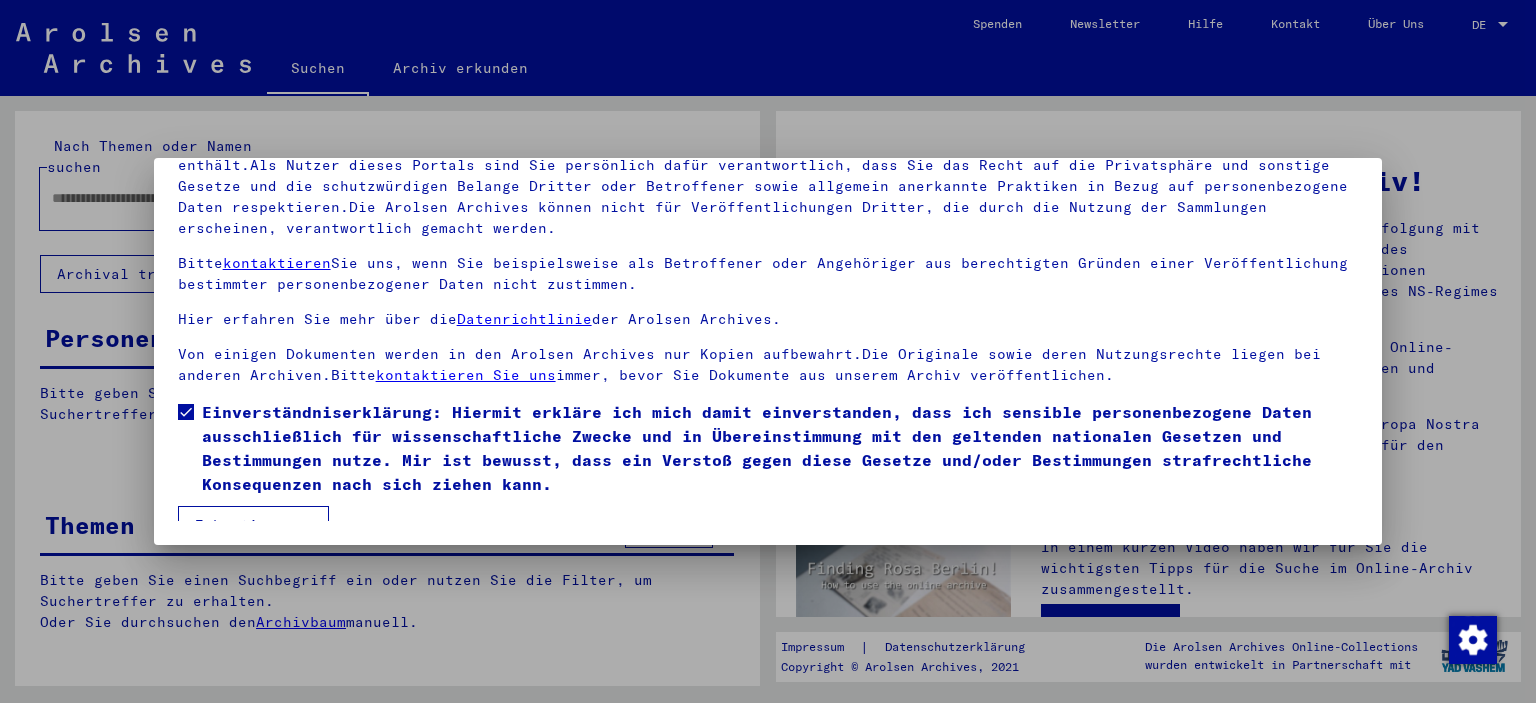 scroll, scrollTop: 22, scrollLeft: 0, axis: vertical 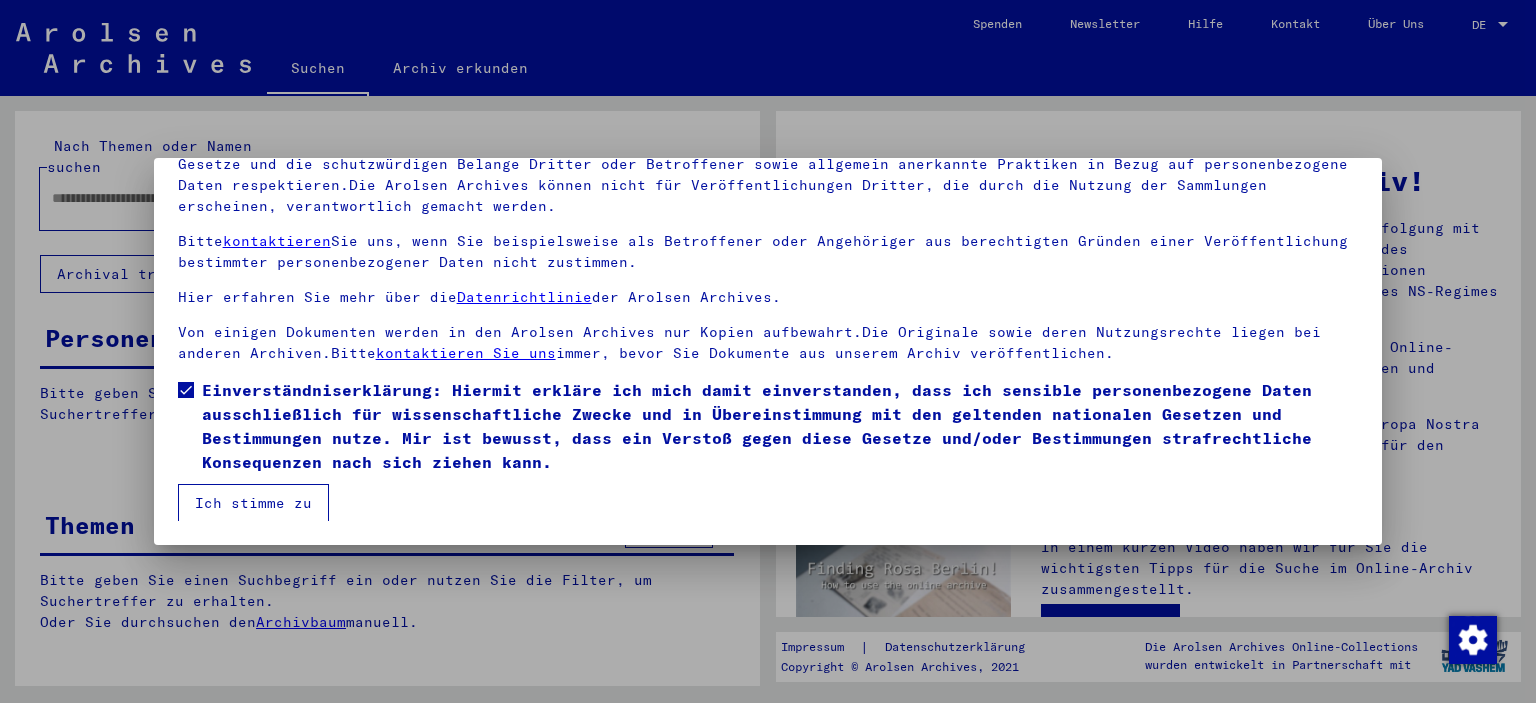 click on "Ich stimme zu" at bounding box center (253, 503) 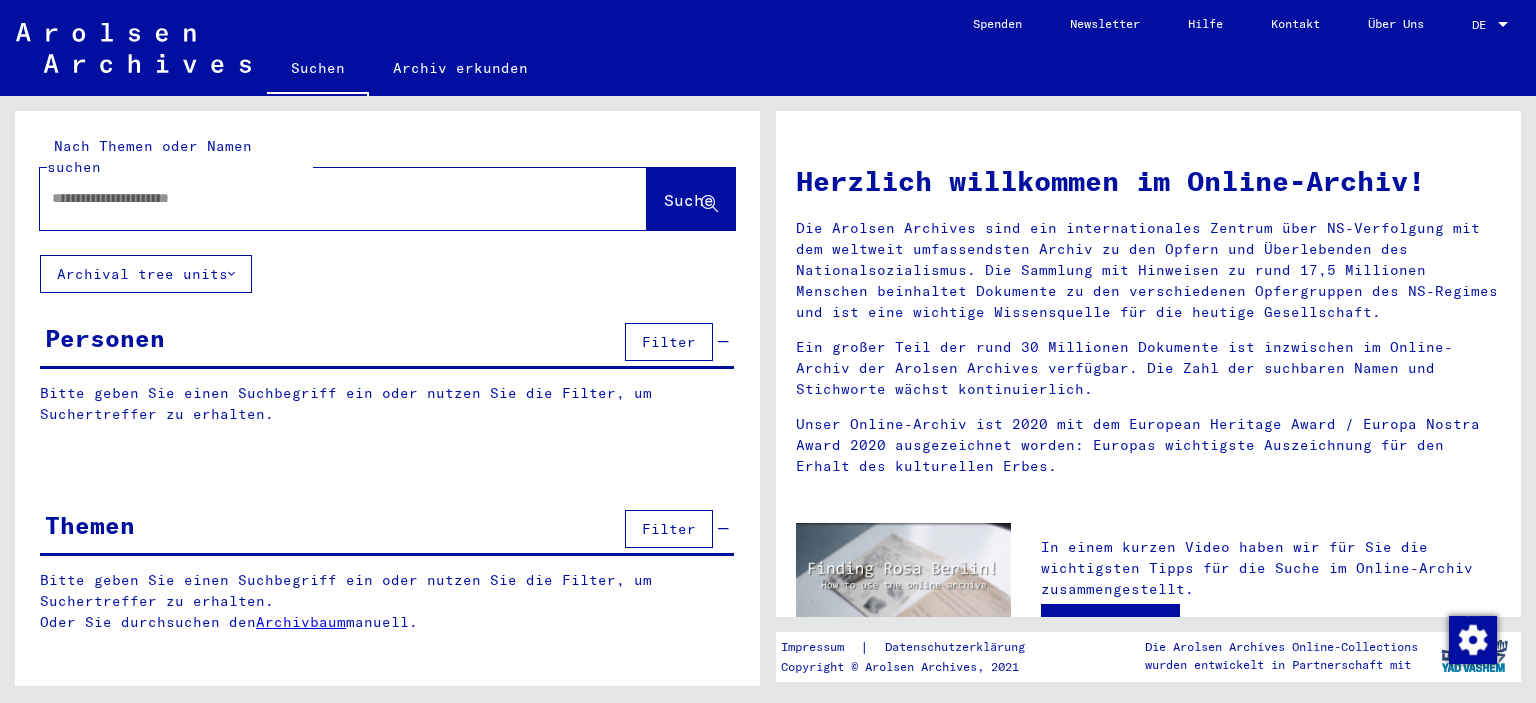 click at bounding box center [319, 198] 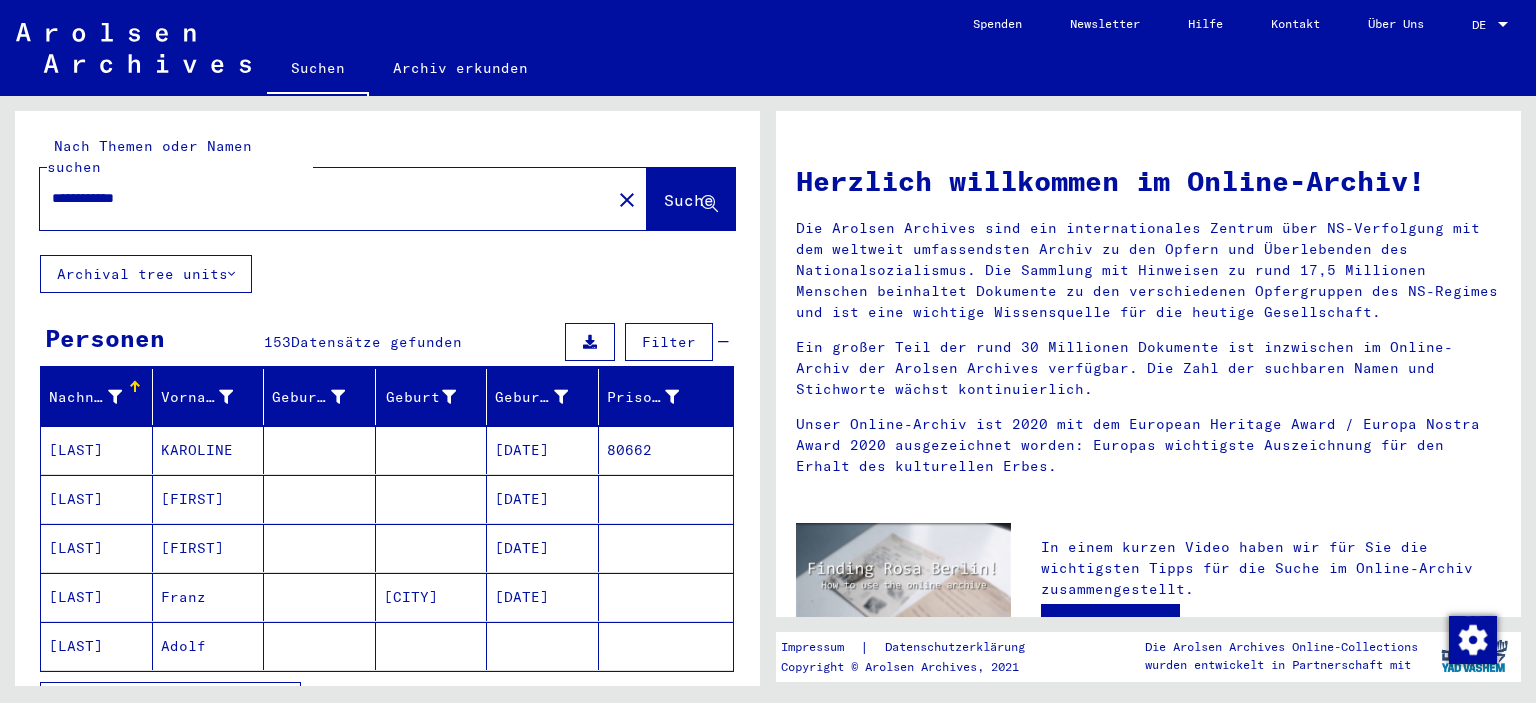 scroll, scrollTop: 158, scrollLeft: 0, axis: vertical 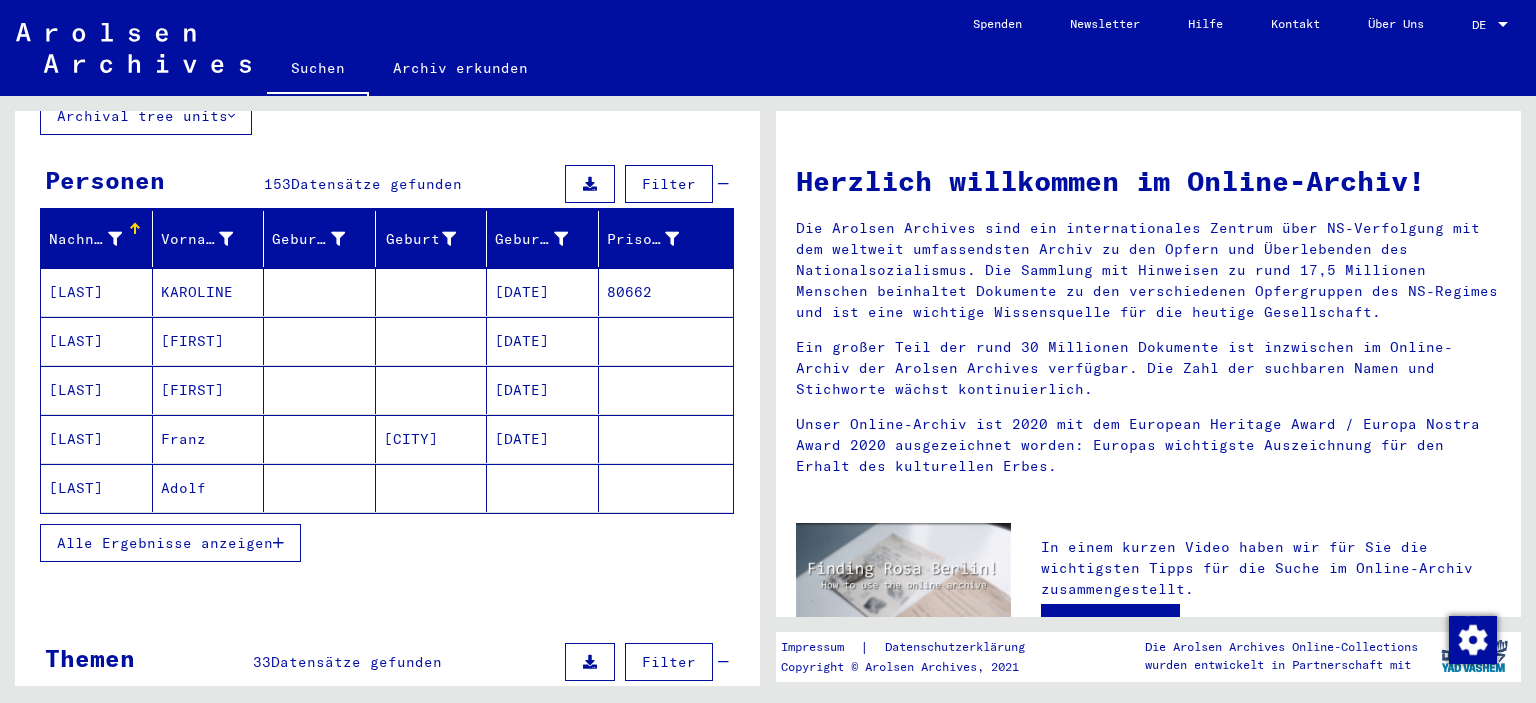 click on "Alle Ergebnisse anzeigen" at bounding box center (165, 543) 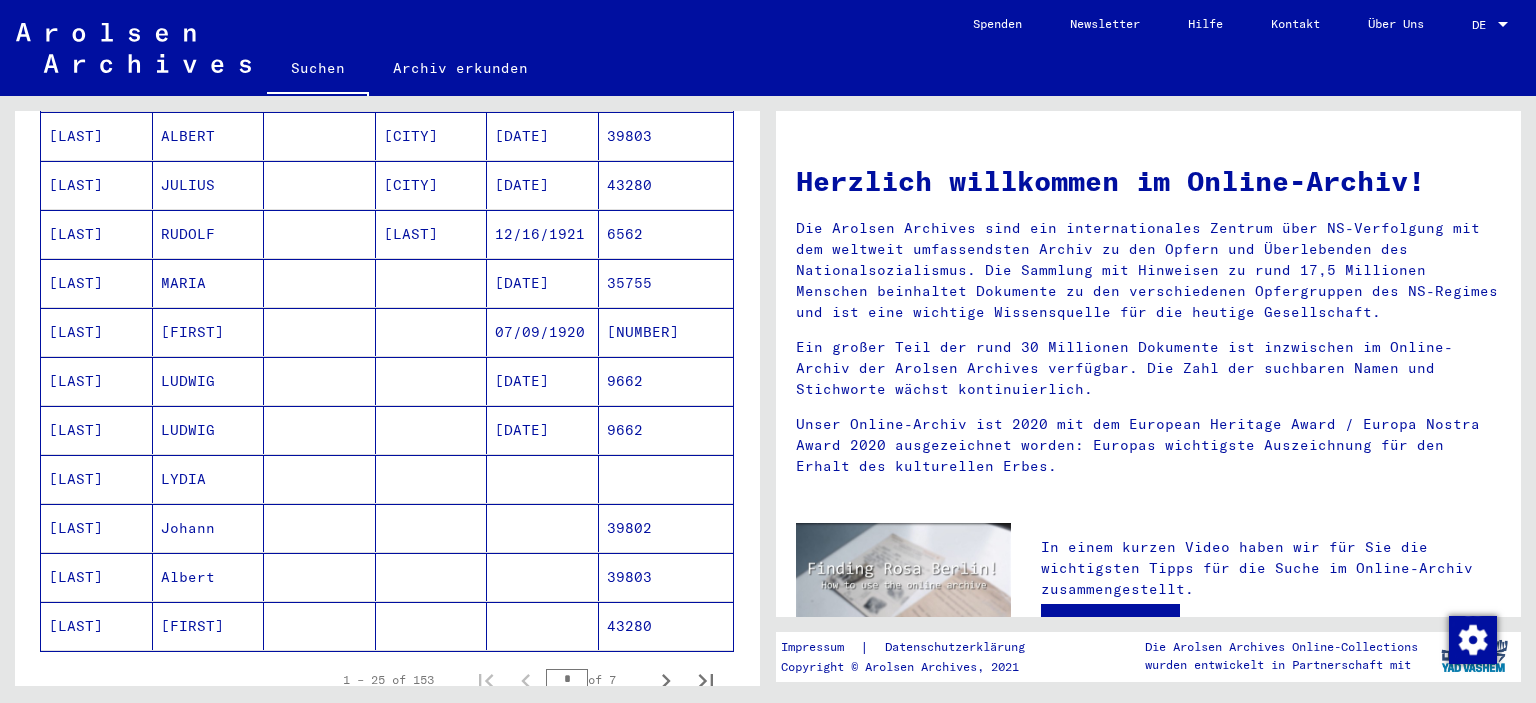 scroll, scrollTop: 1001, scrollLeft: 0, axis: vertical 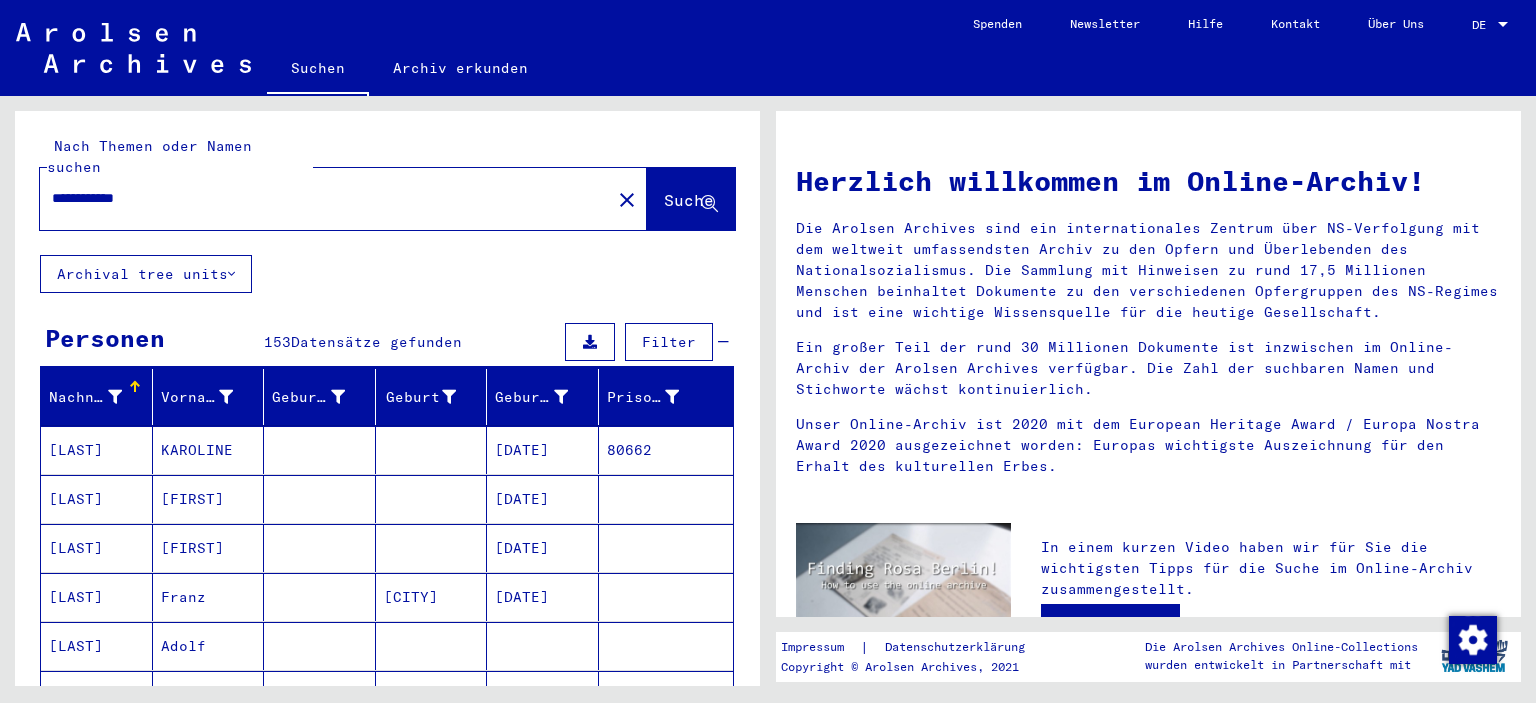 click on "**********" at bounding box center [319, 198] 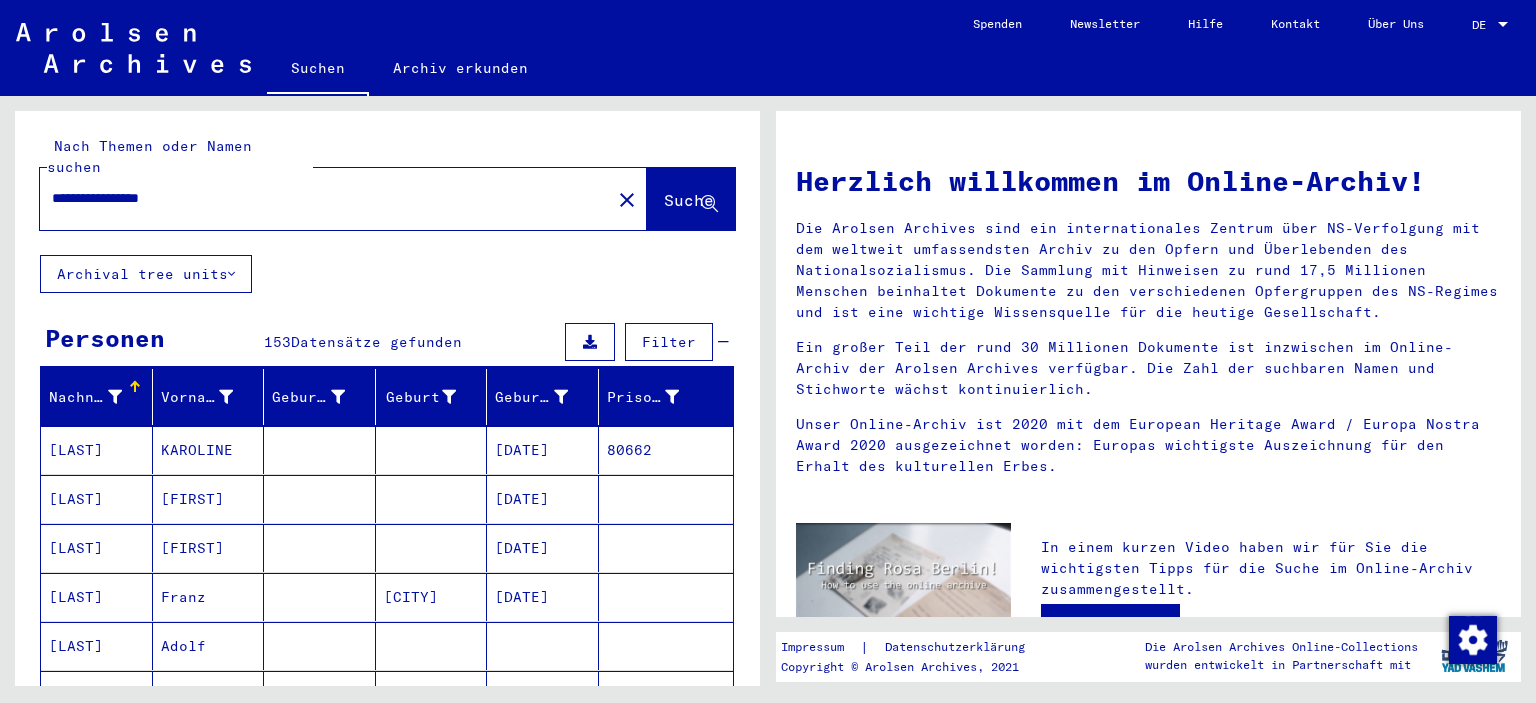 type on "**********" 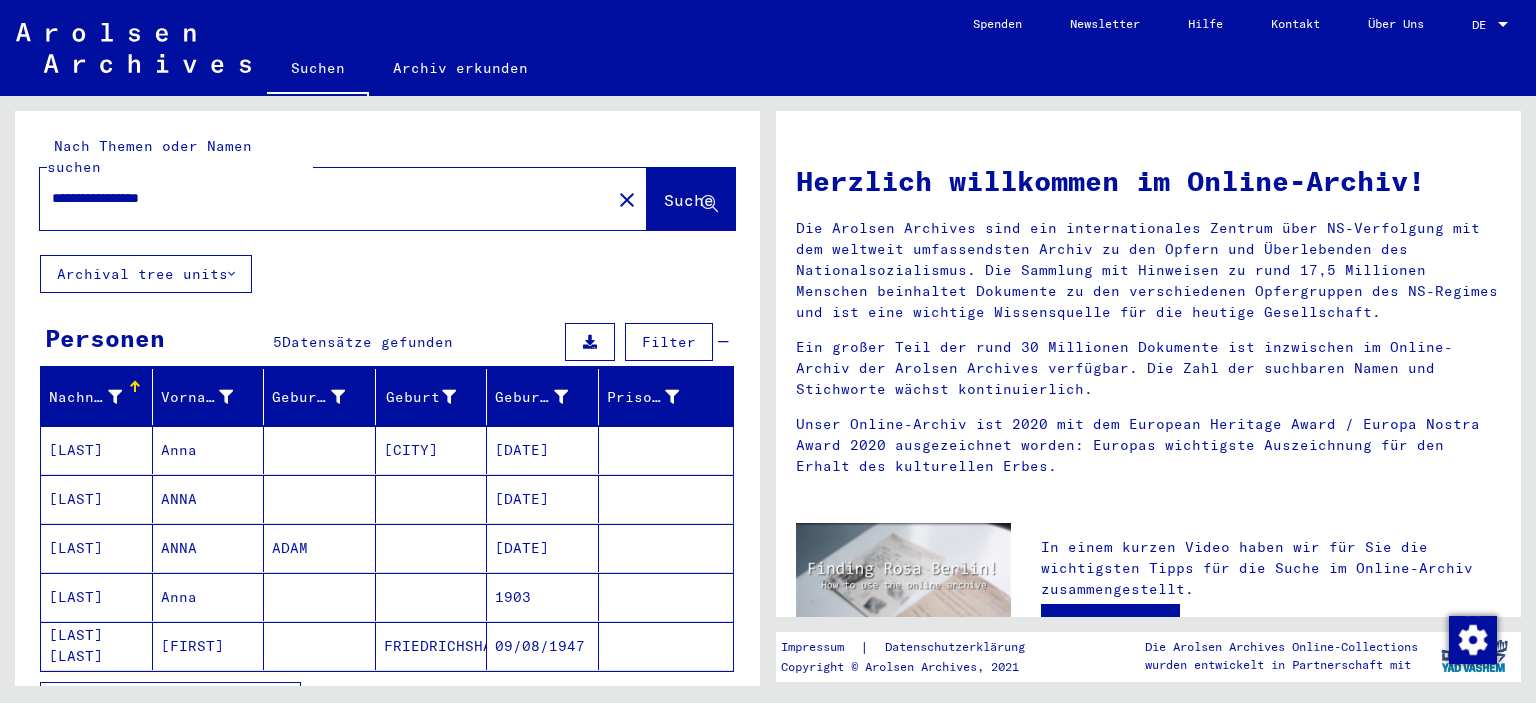 click on "ANNA" at bounding box center (209, 597) 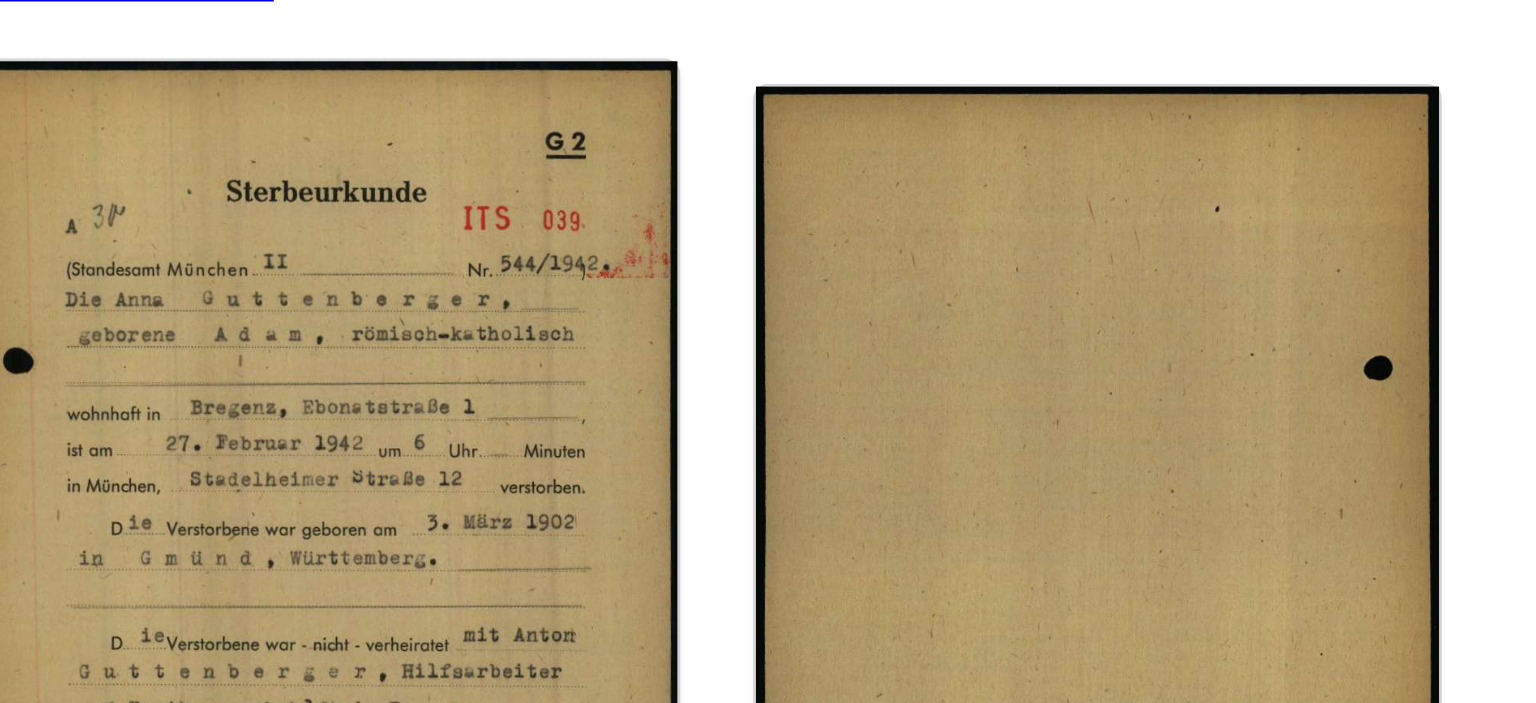 scroll, scrollTop: 170, scrollLeft: 0, axis: vertical 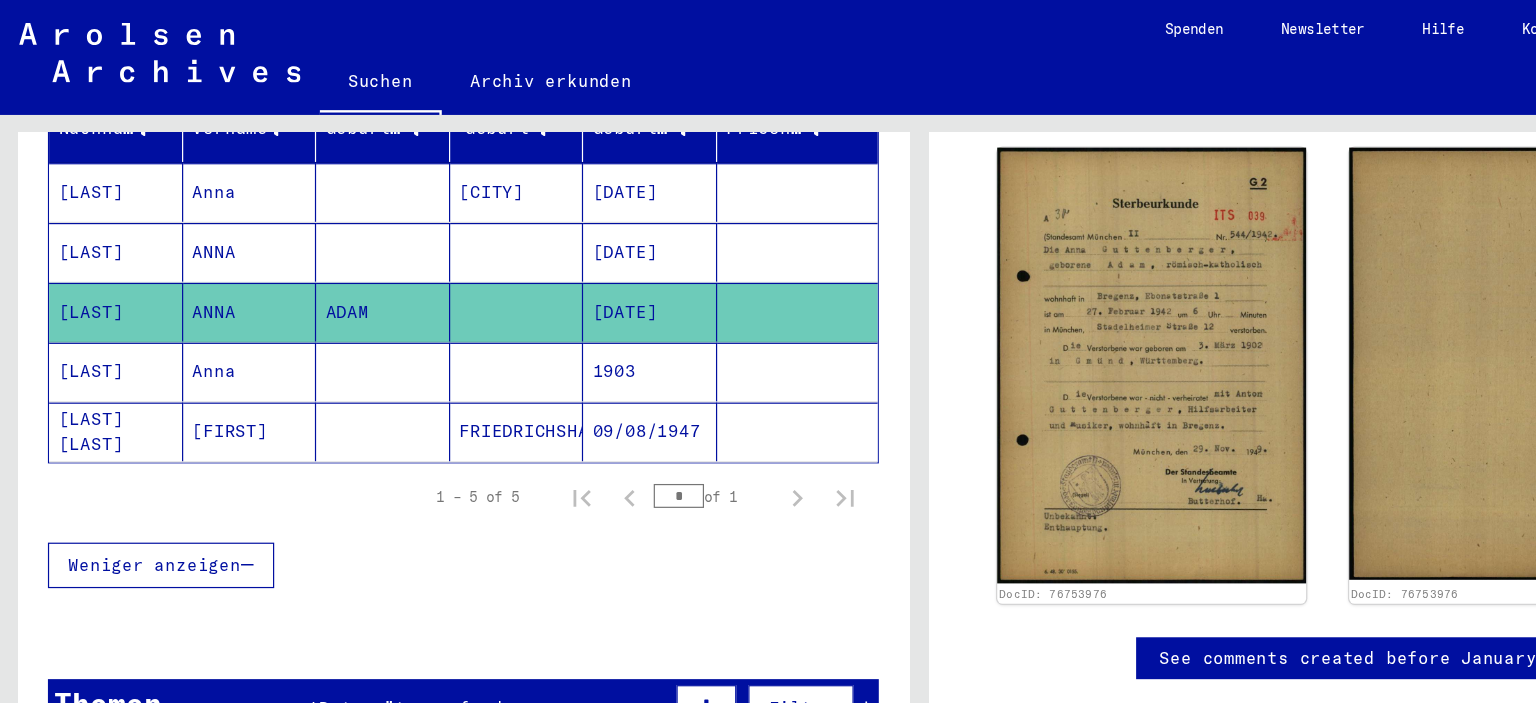 click on "Anna" at bounding box center [209, 360] 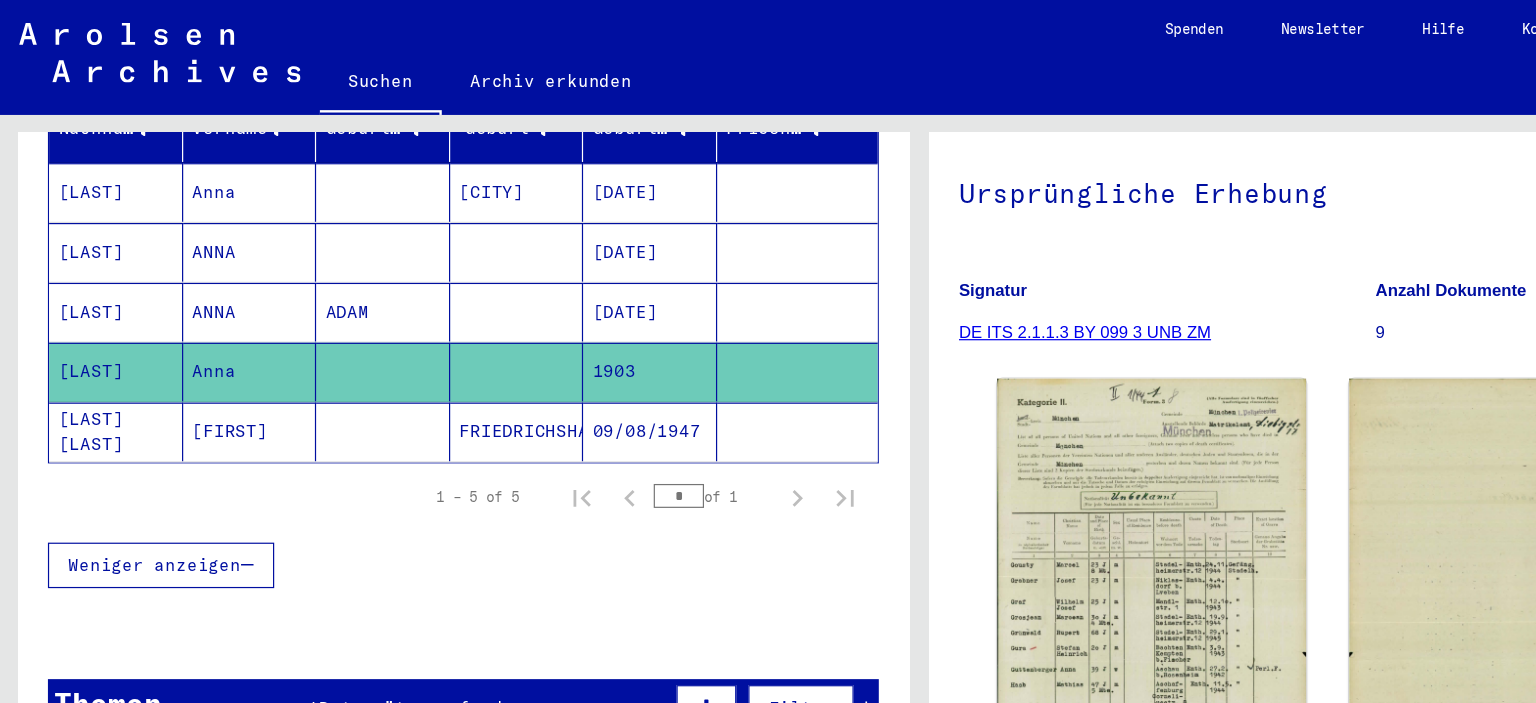 scroll, scrollTop: 158, scrollLeft: 0, axis: vertical 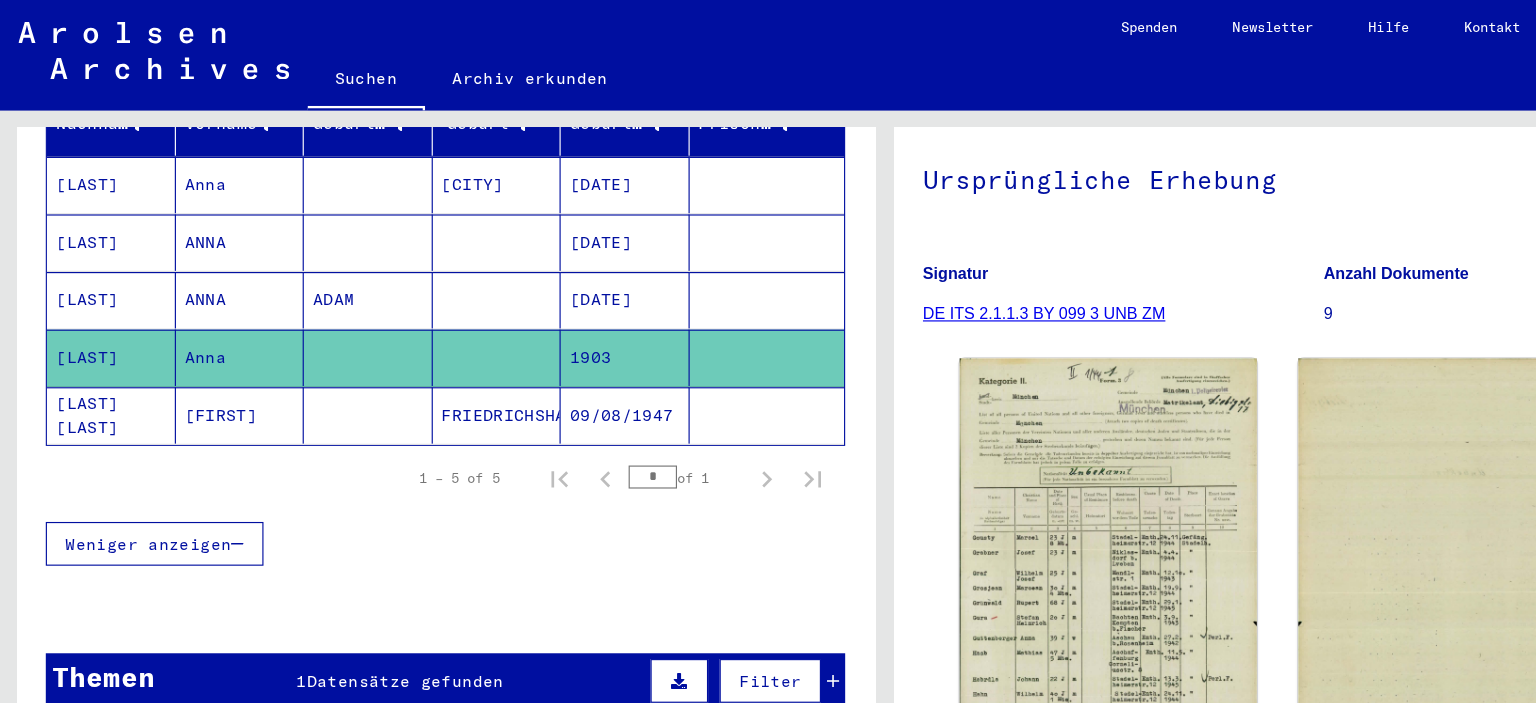 click on "Weniger anzeigen" at bounding box center [134, 472] 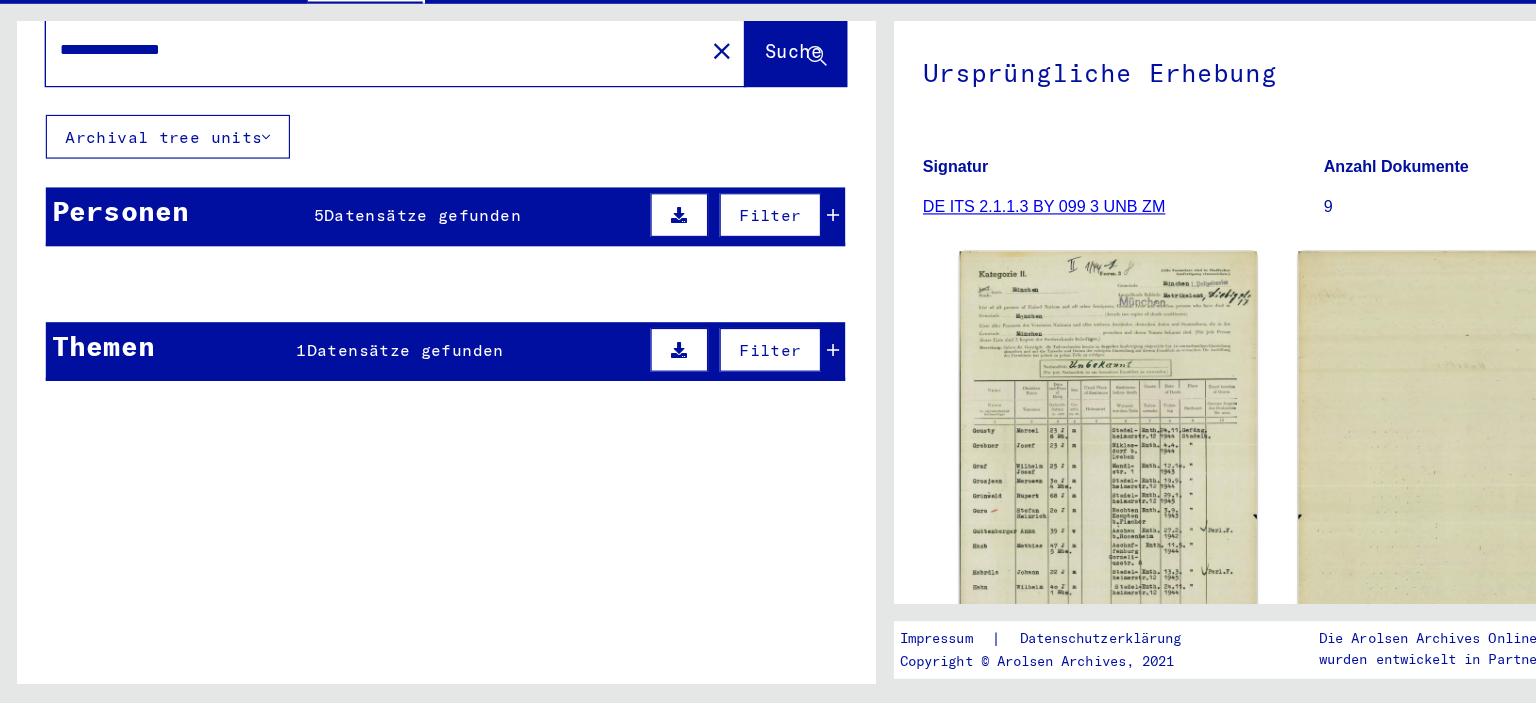 scroll, scrollTop: 0, scrollLeft: 0, axis: both 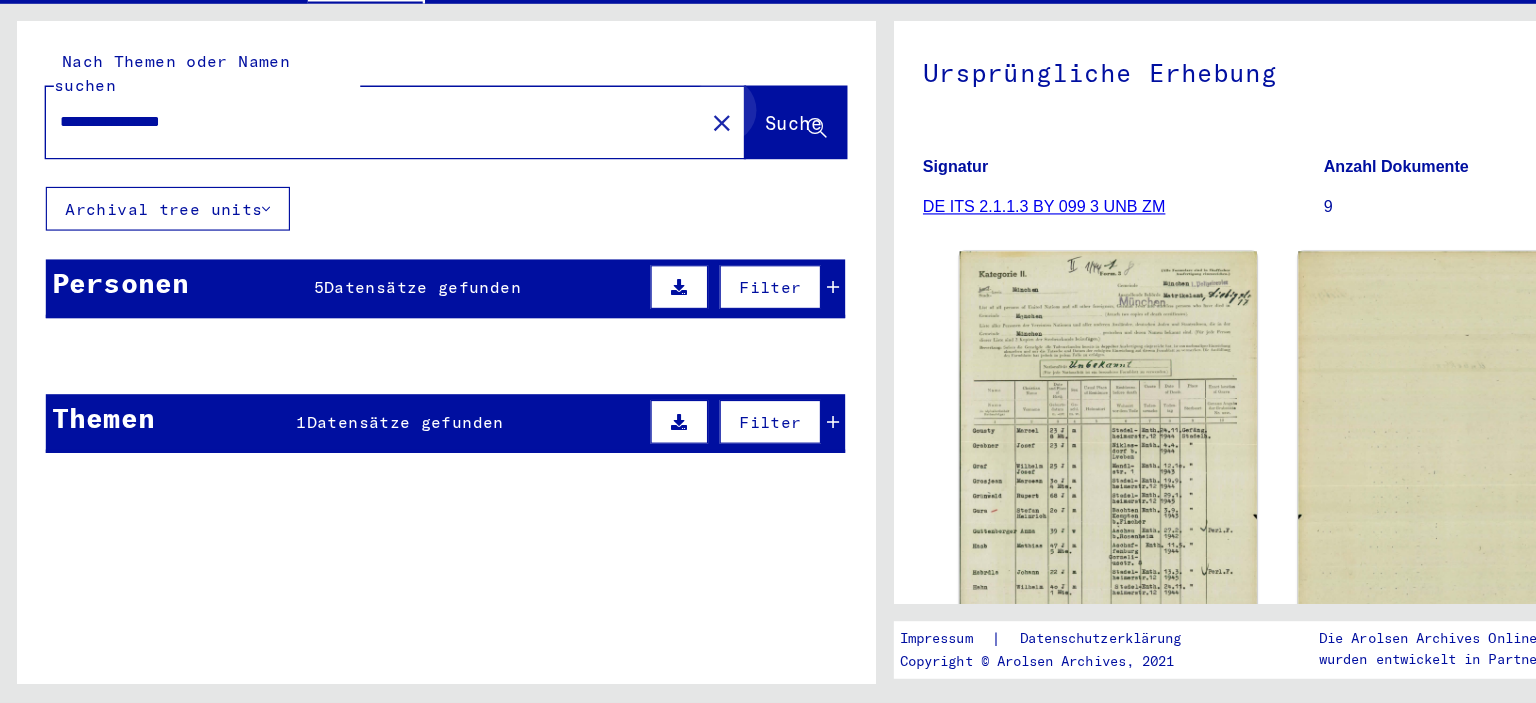 click on "Suche" 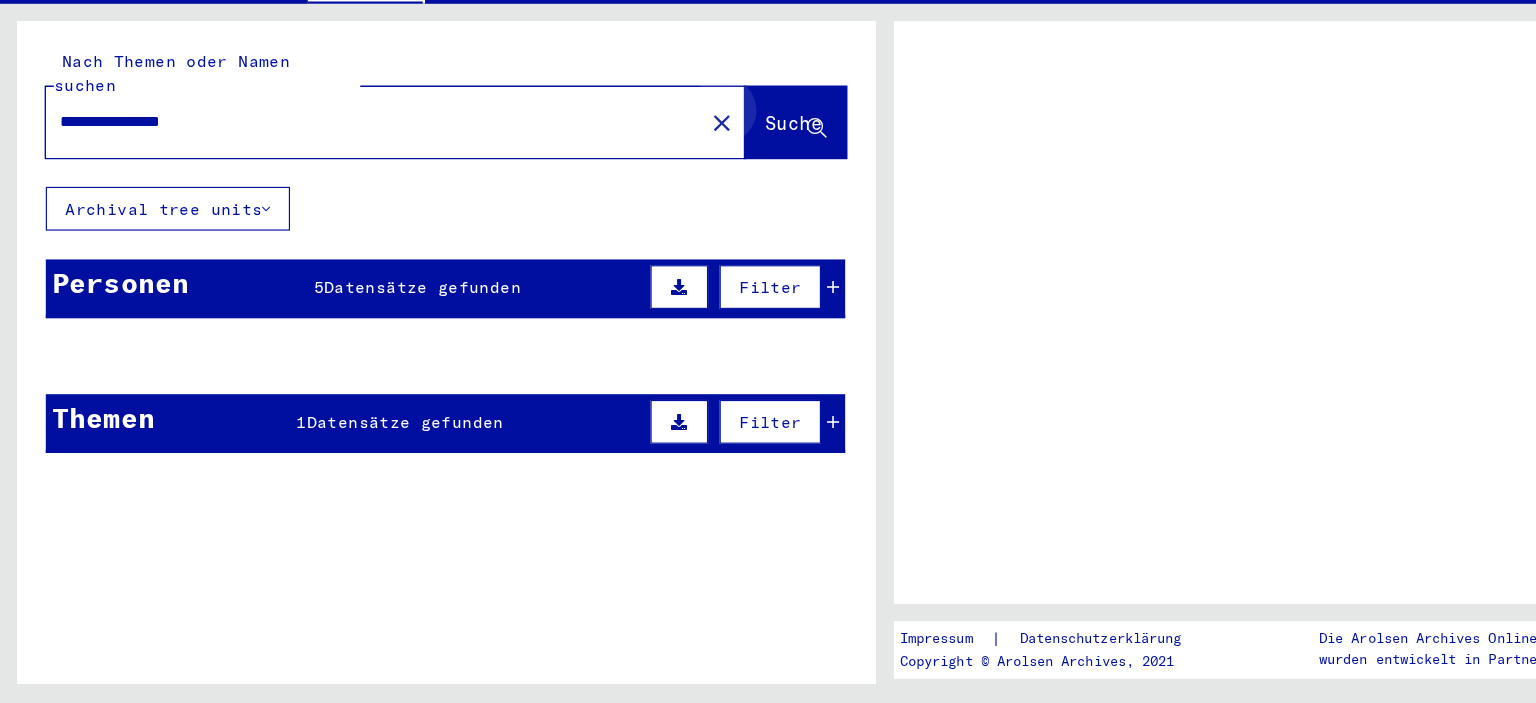 scroll, scrollTop: 0, scrollLeft: 0, axis: both 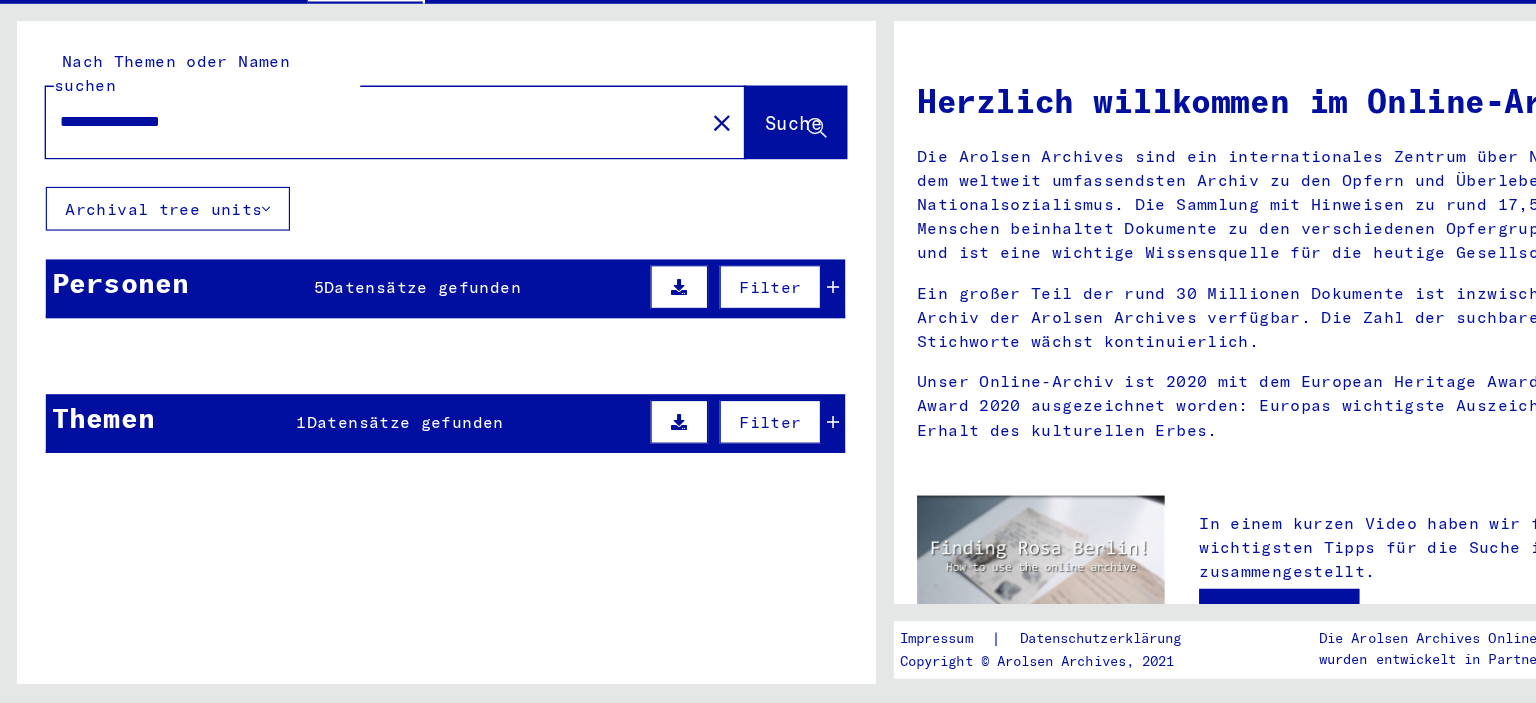 click 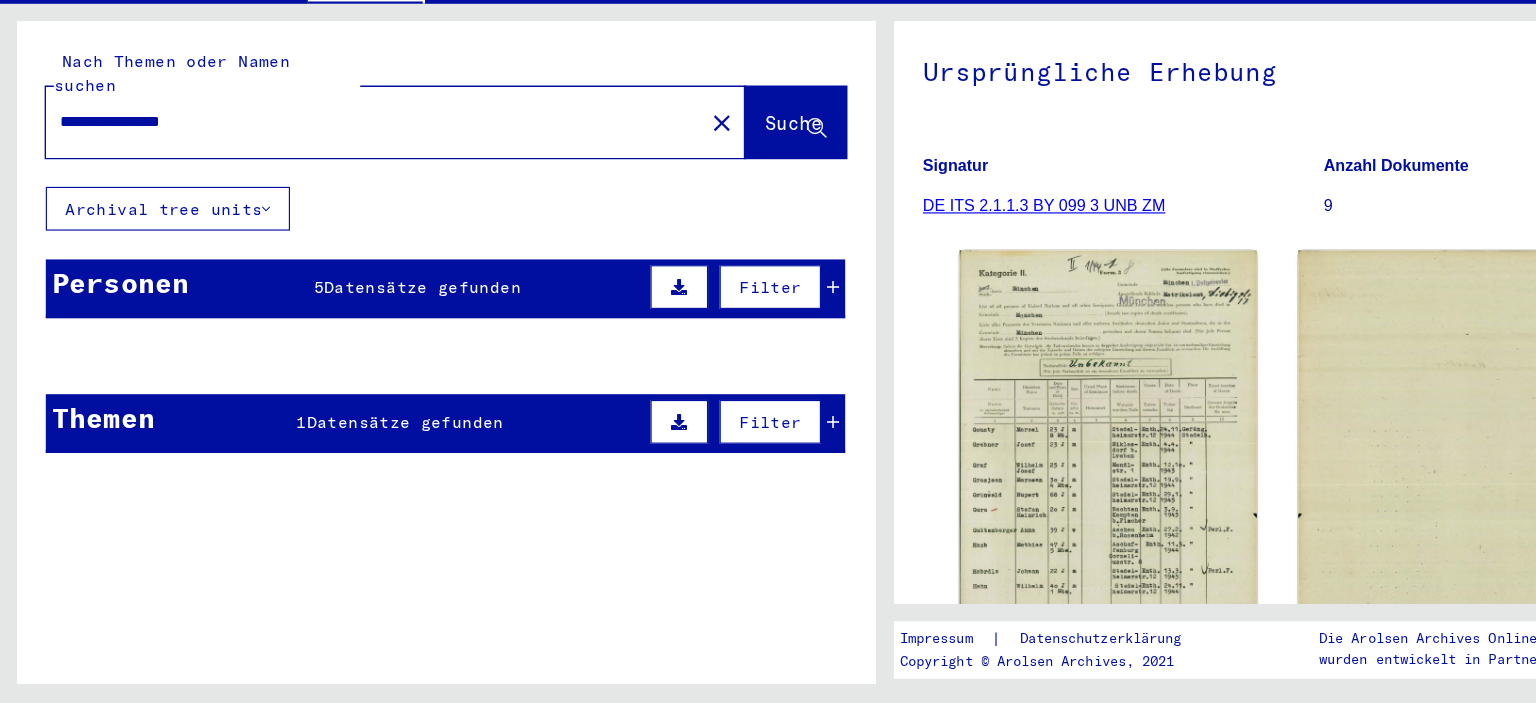 scroll, scrollTop: 160, scrollLeft: 0, axis: vertical 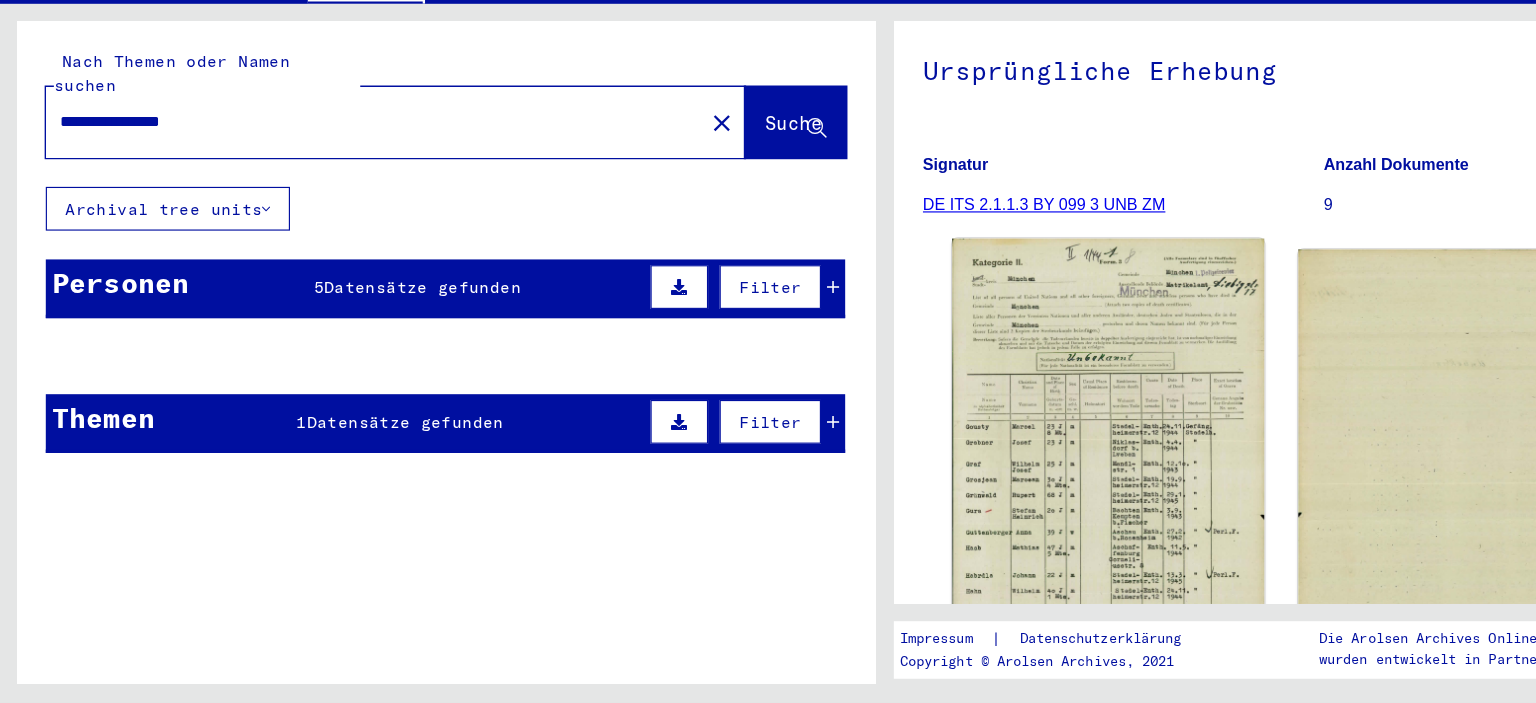 click 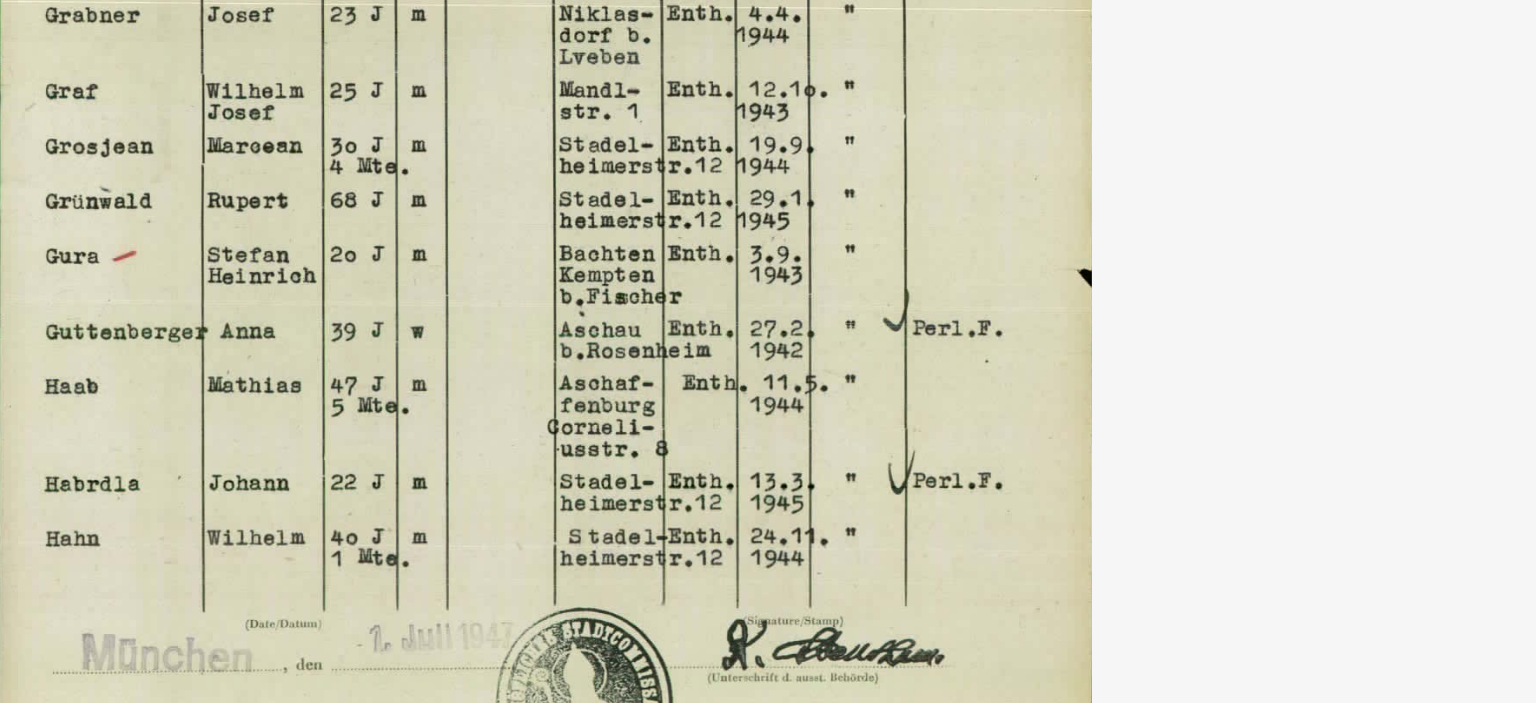 scroll, scrollTop: 160, scrollLeft: 0, axis: vertical 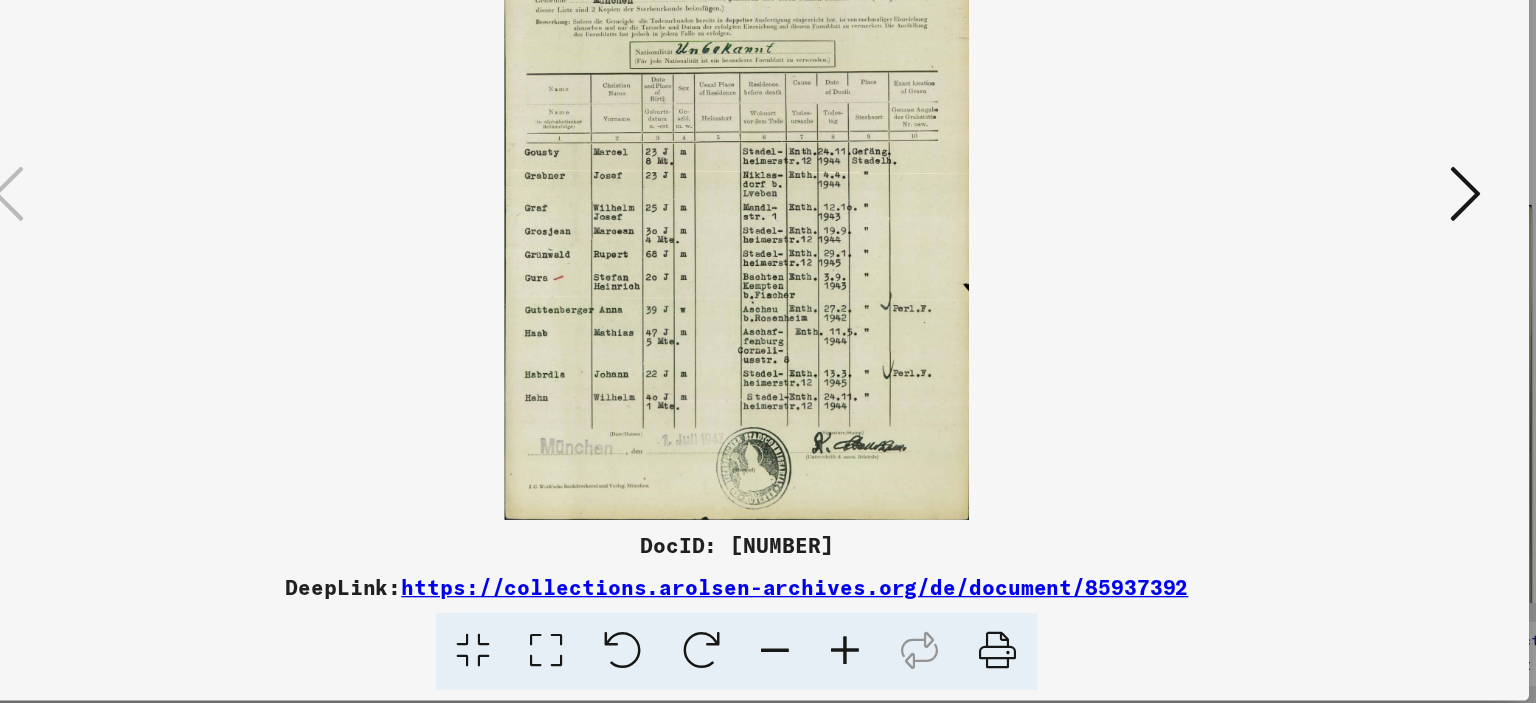 click at bounding box center (1332, 300) 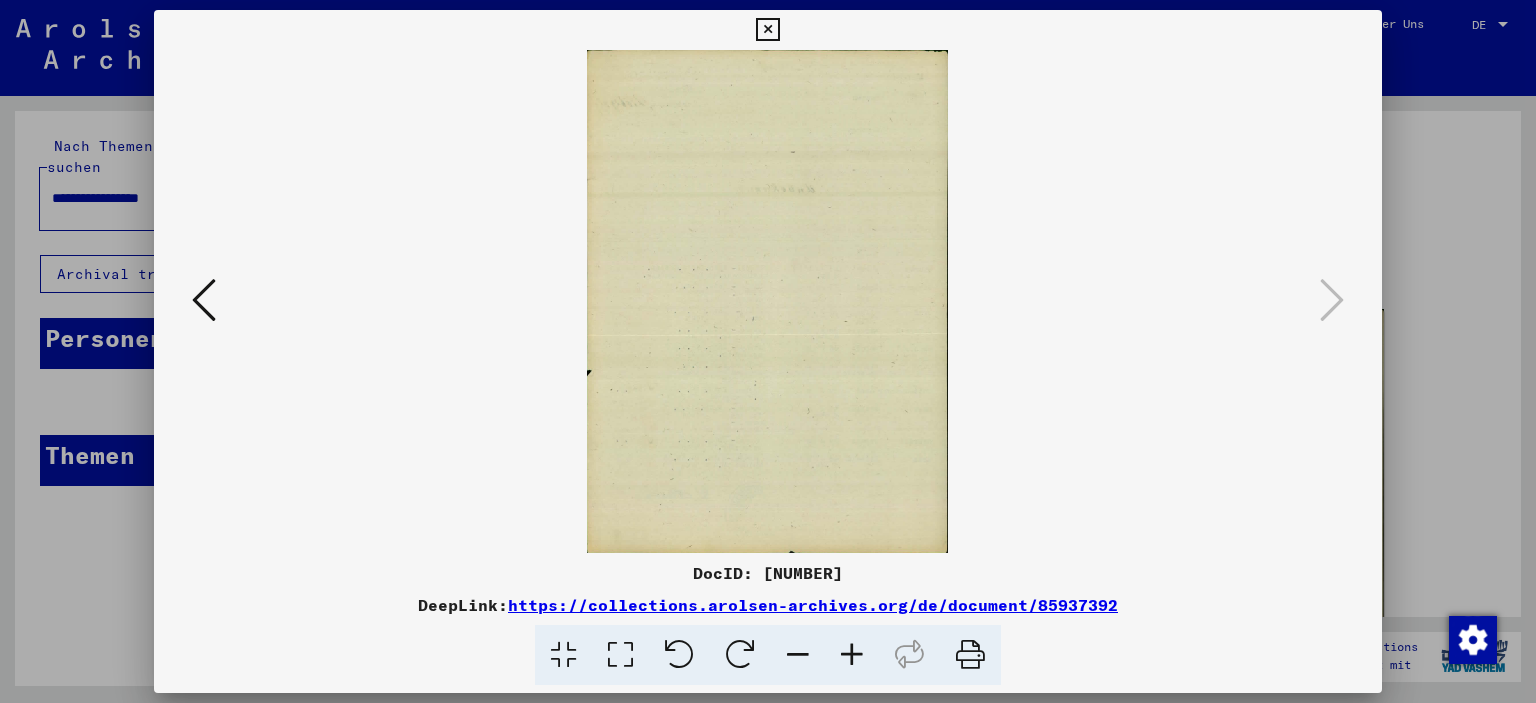 click at bounding box center [767, 30] 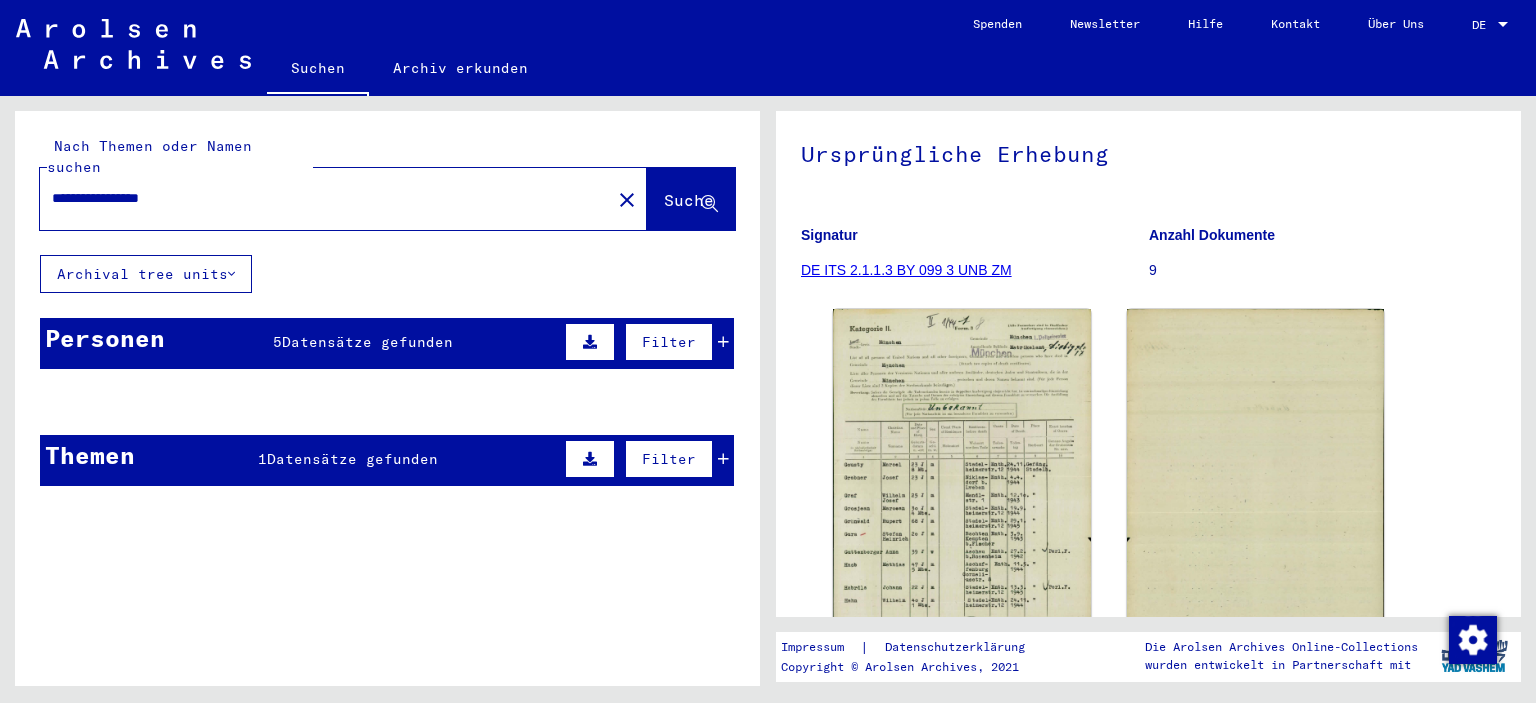 click on "Personen 5 Datensätze gefunden Filter" at bounding box center [387, 343] 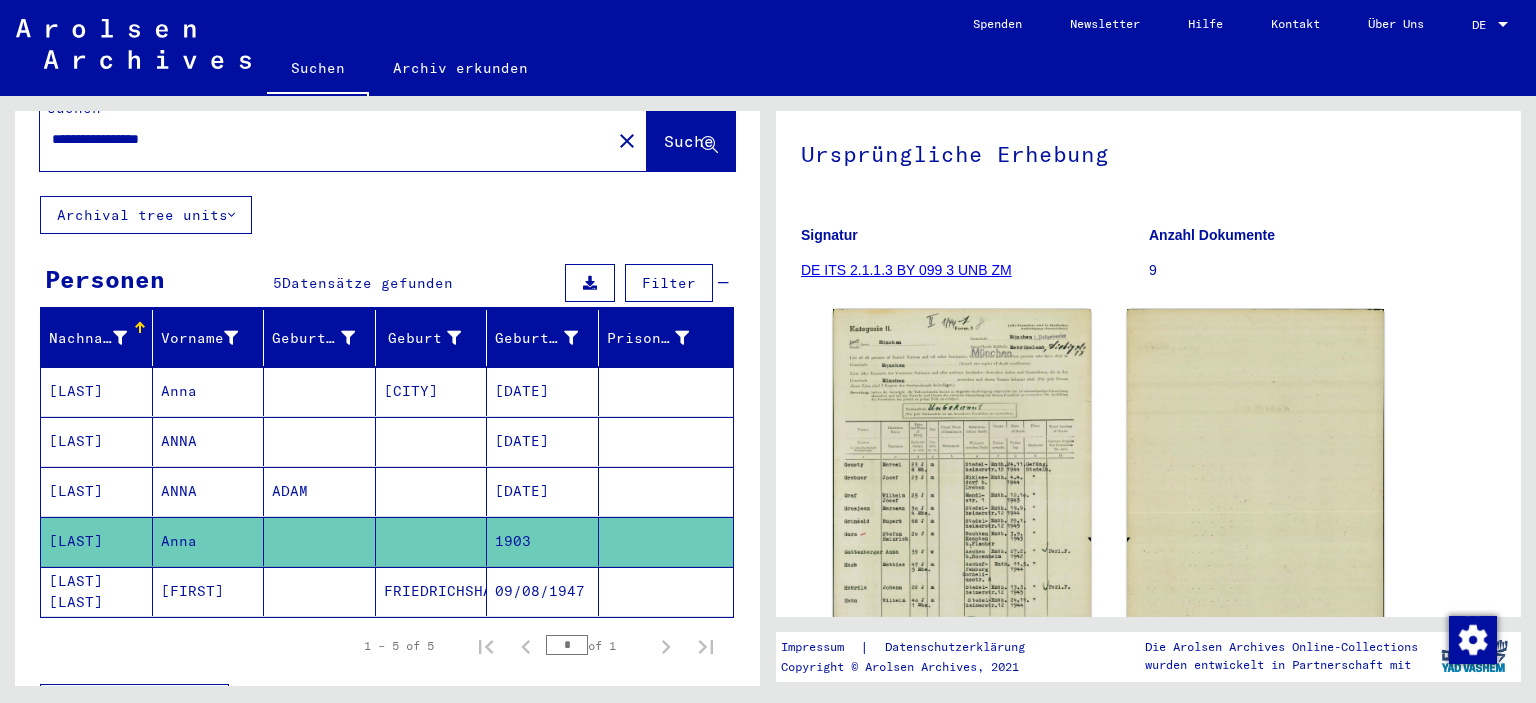 scroll, scrollTop: 139, scrollLeft: 0, axis: vertical 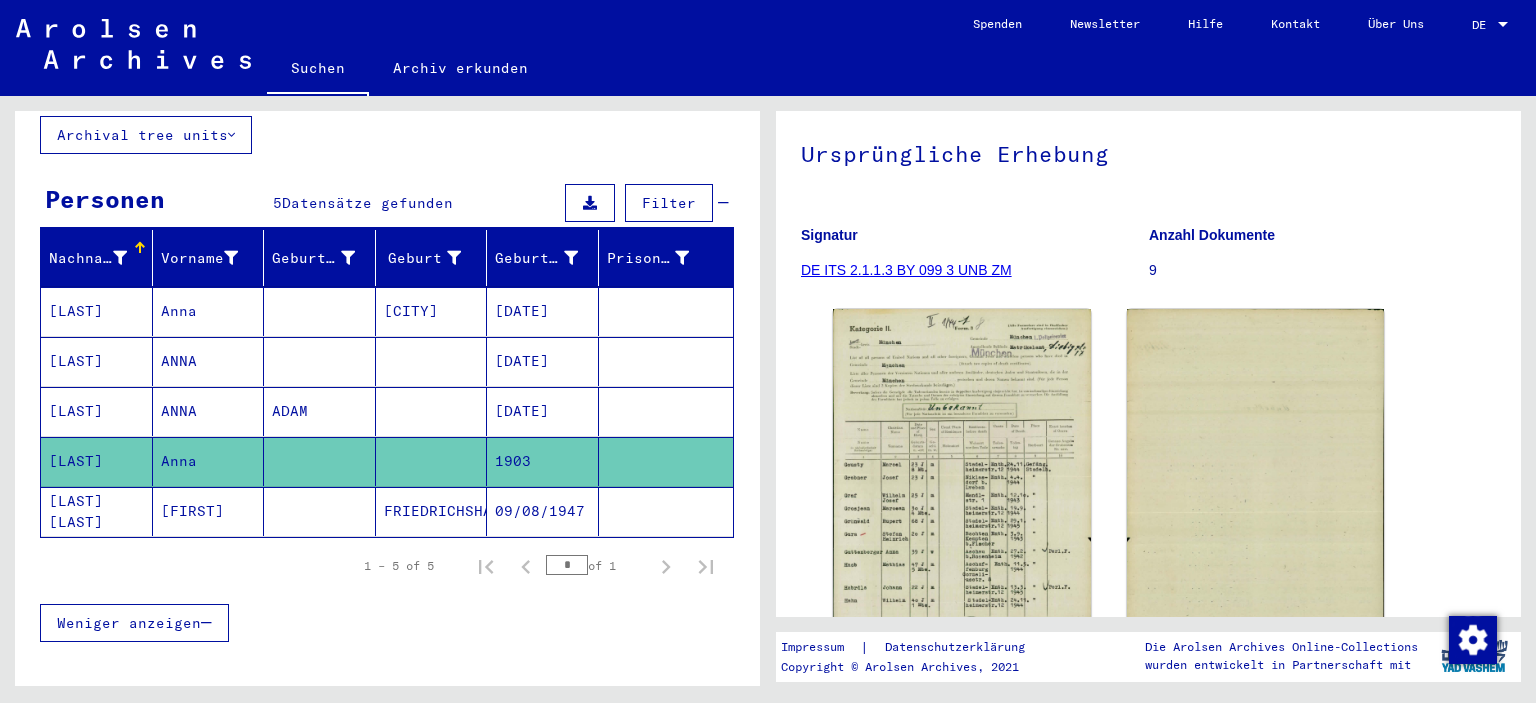 click at bounding box center (320, 411) 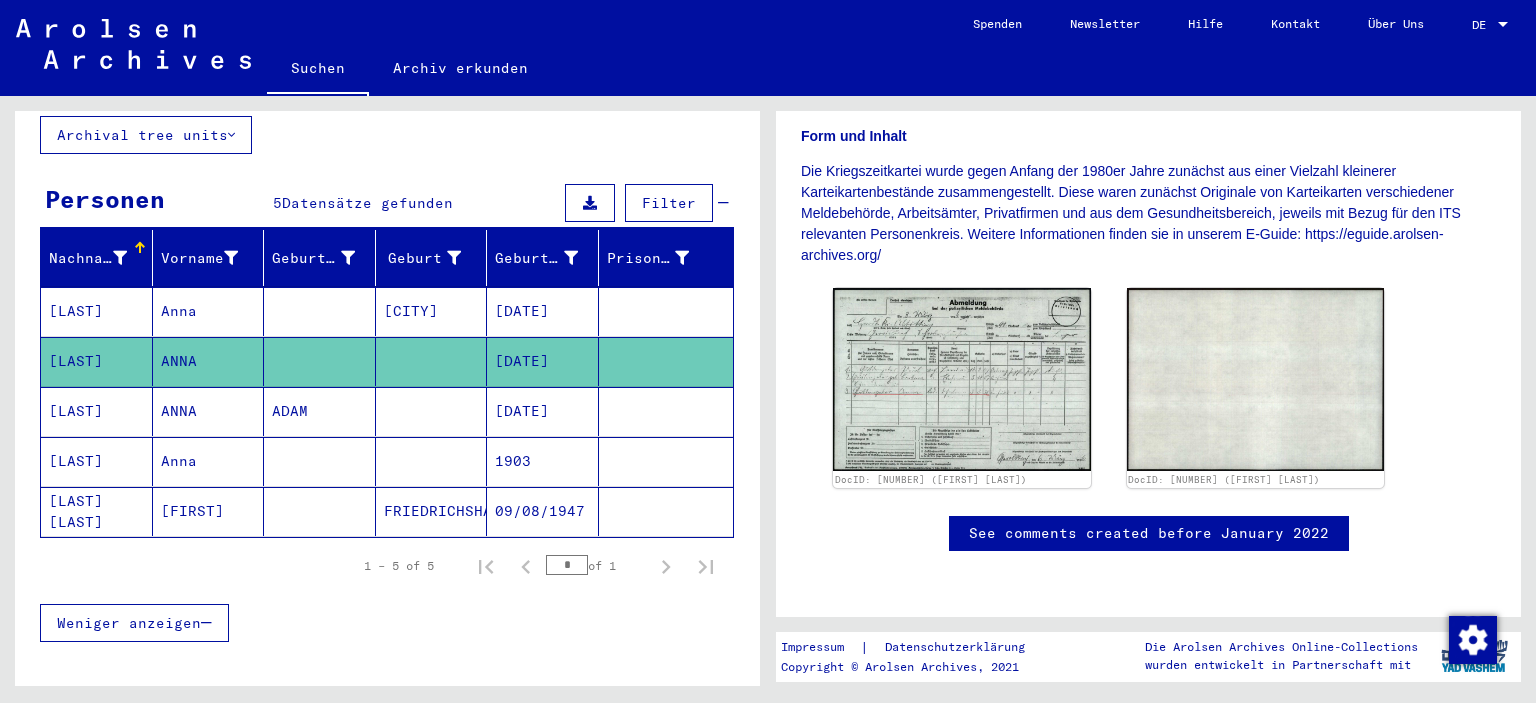 scroll, scrollTop: 455, scrollLeft: 0, axis: vertical 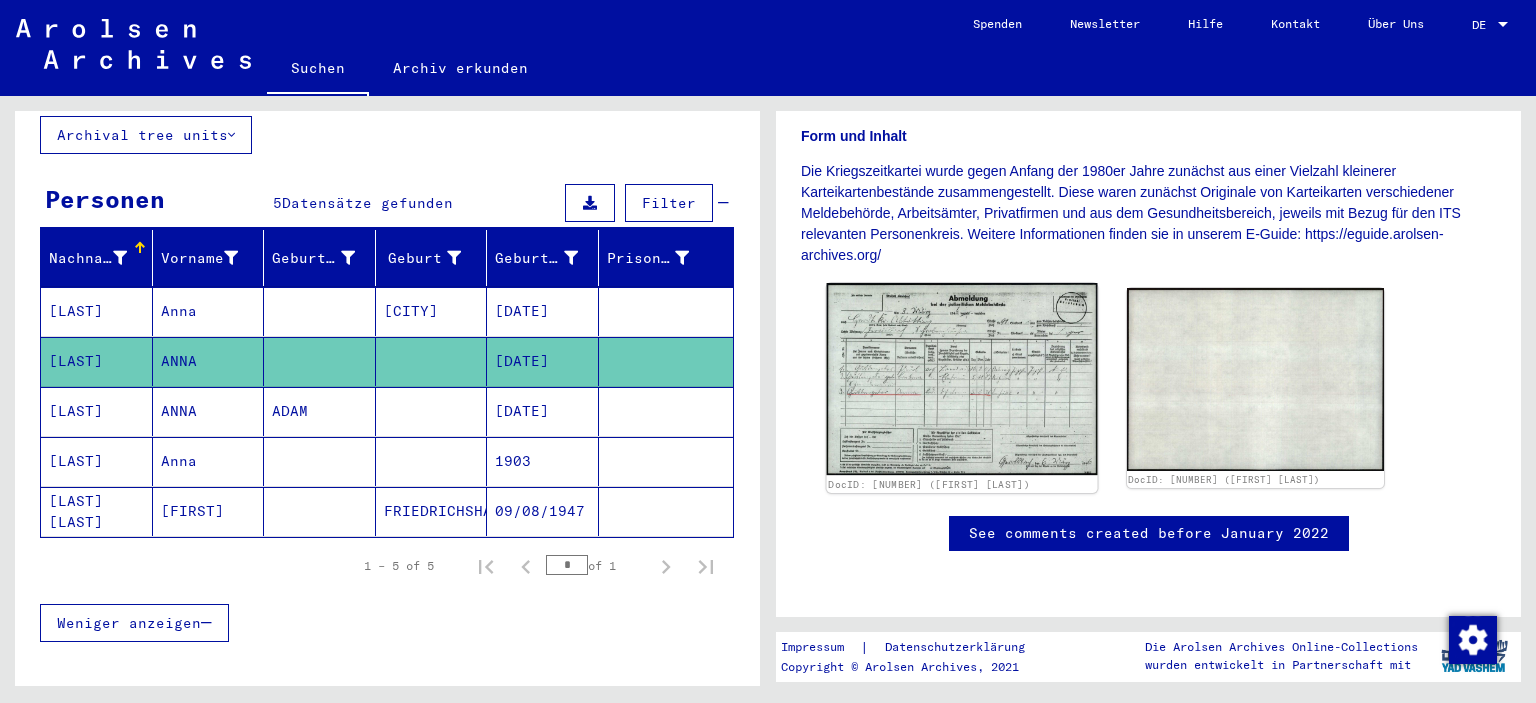 click 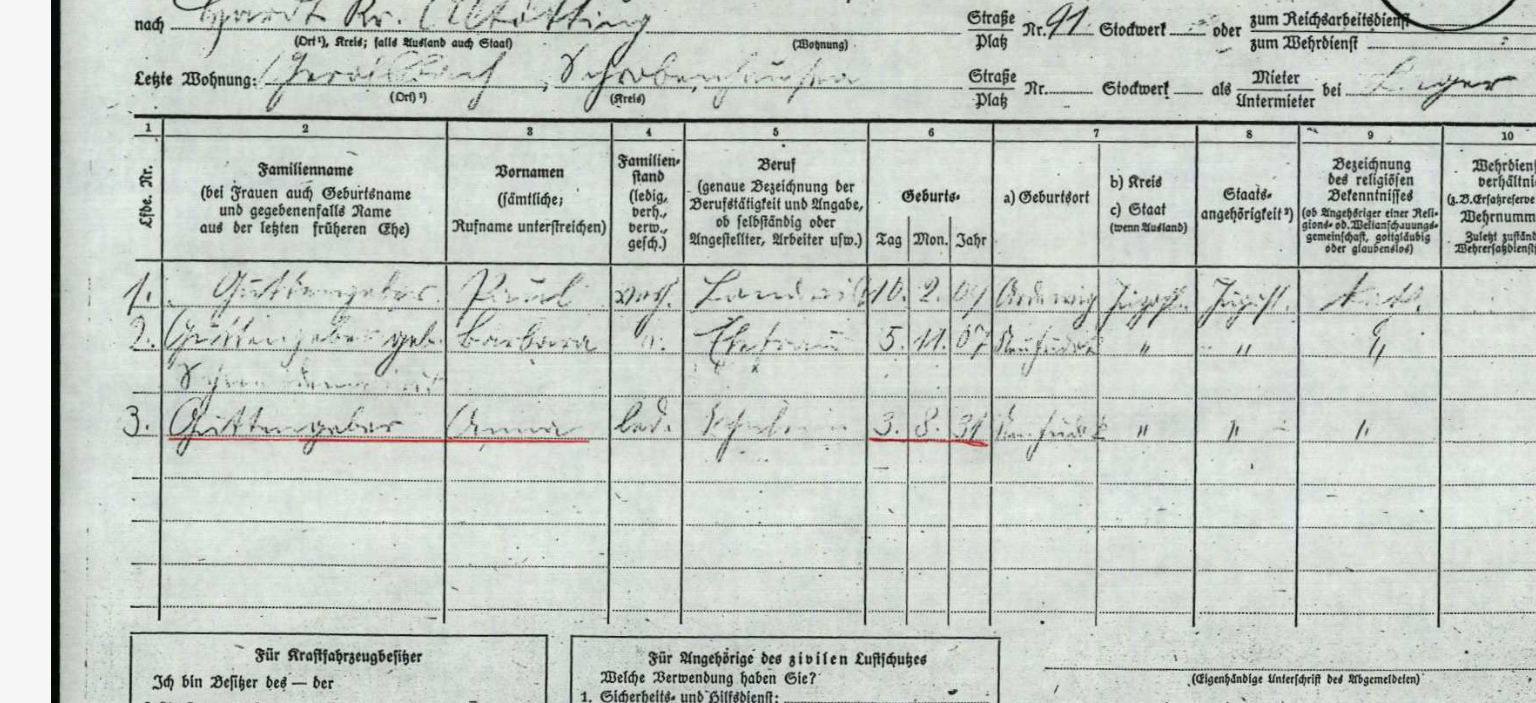 scroll, scrollTop: 455, scrollLeft: 0, axis: vertical 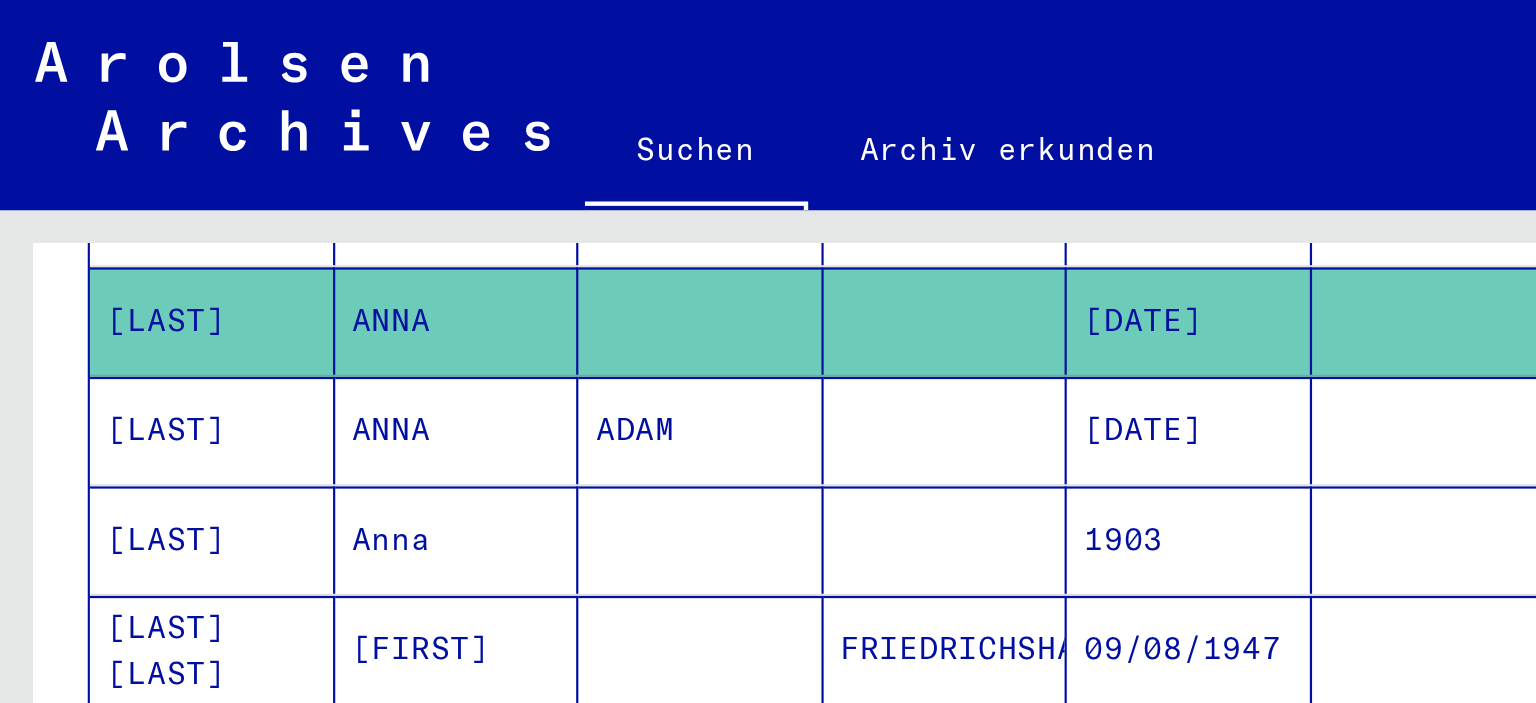 click on "Anna" at bounding box center (209, 296) 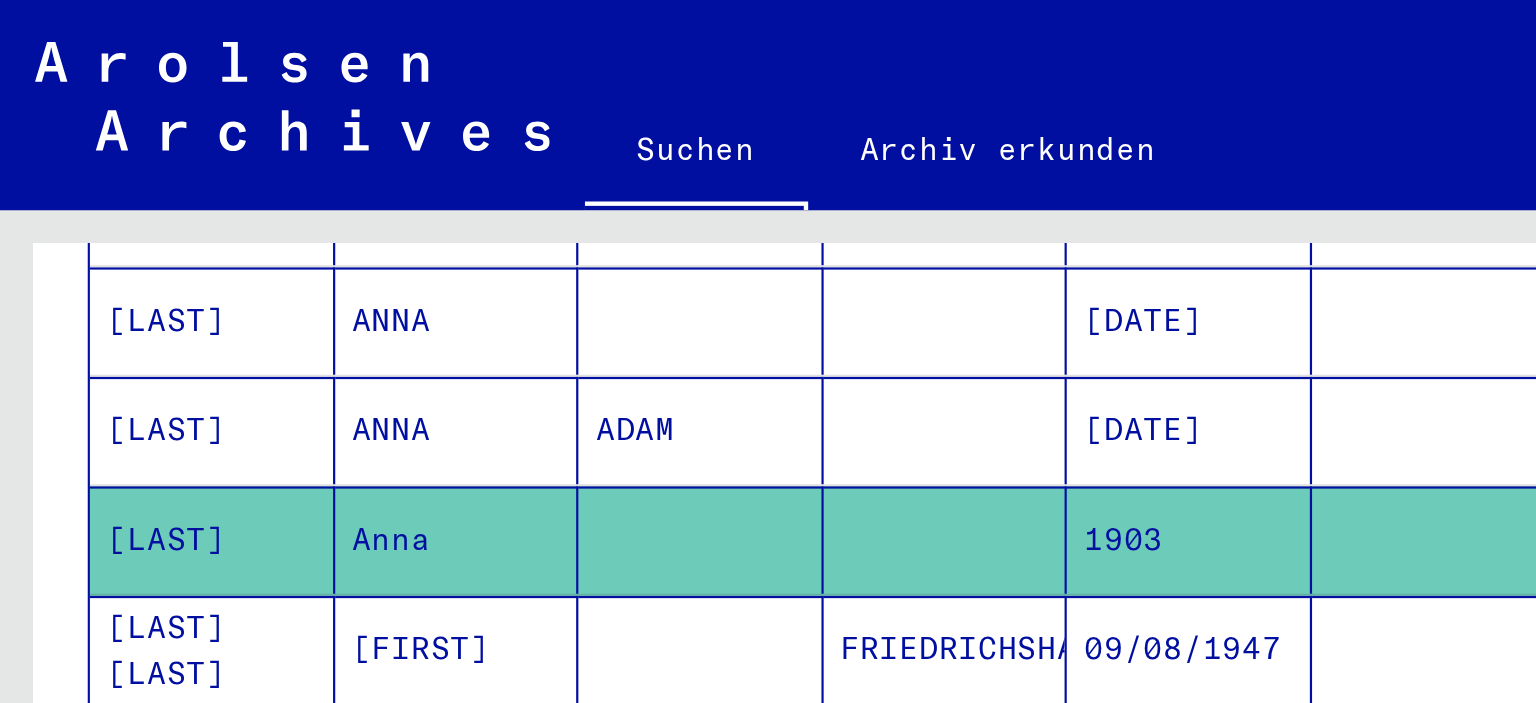 click on "Anna" 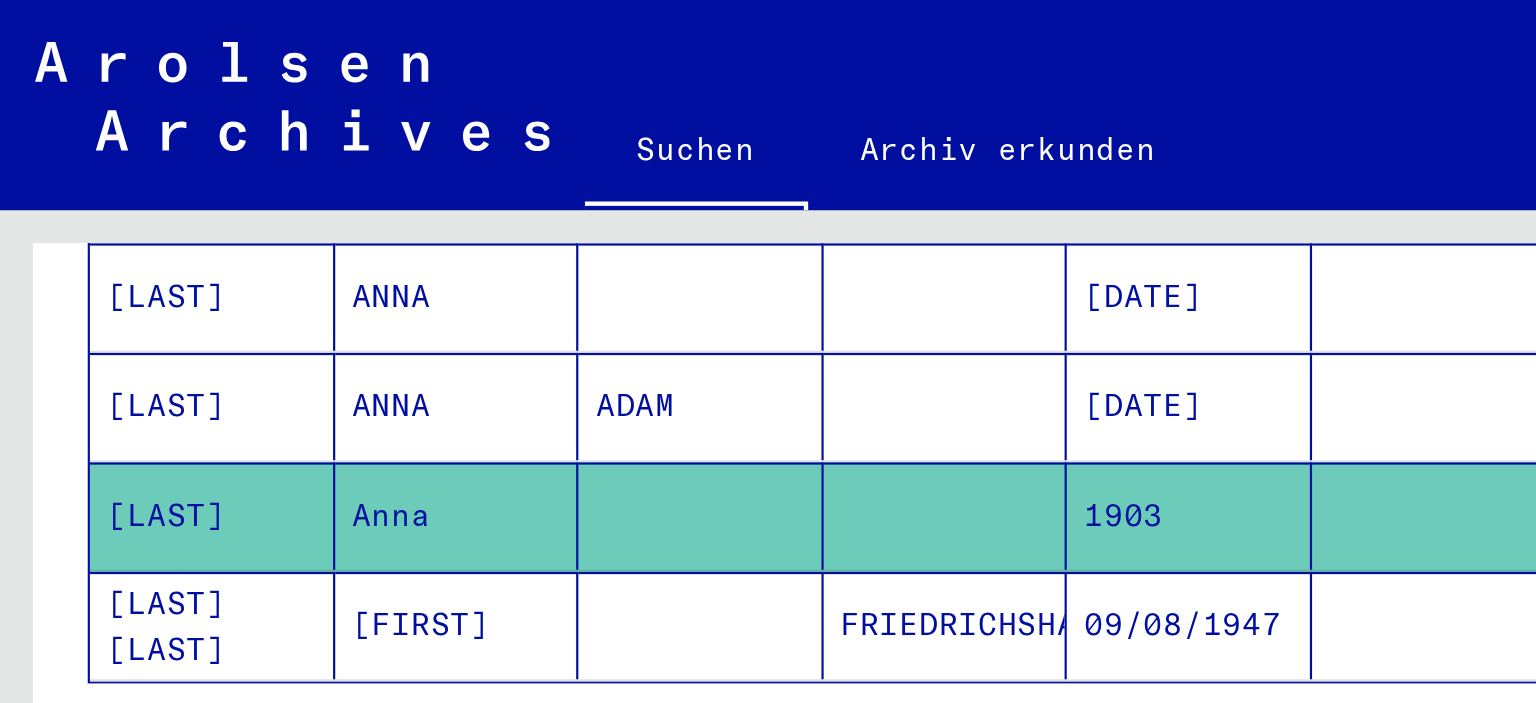 scroll, scrollTop: 365, scrollLeft: 0, axis: vertical 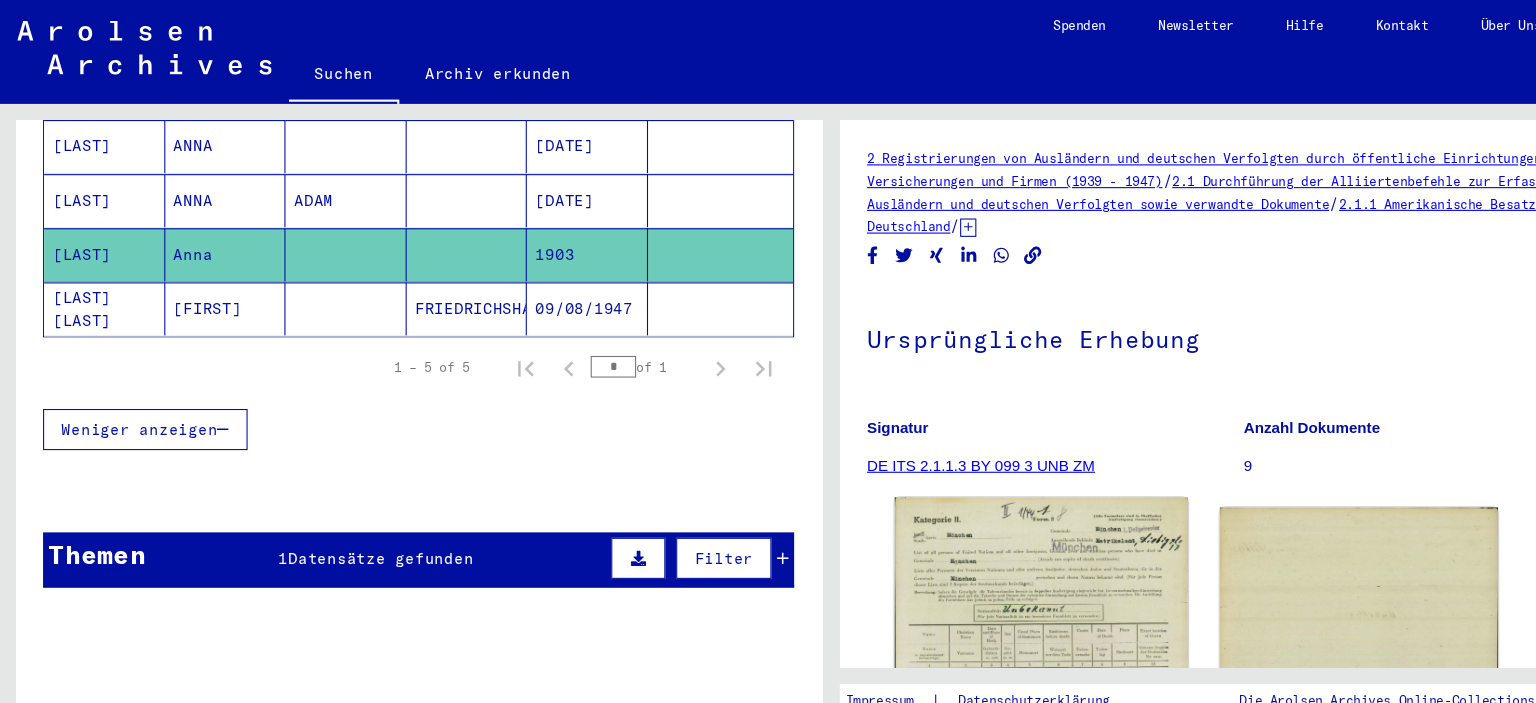 click 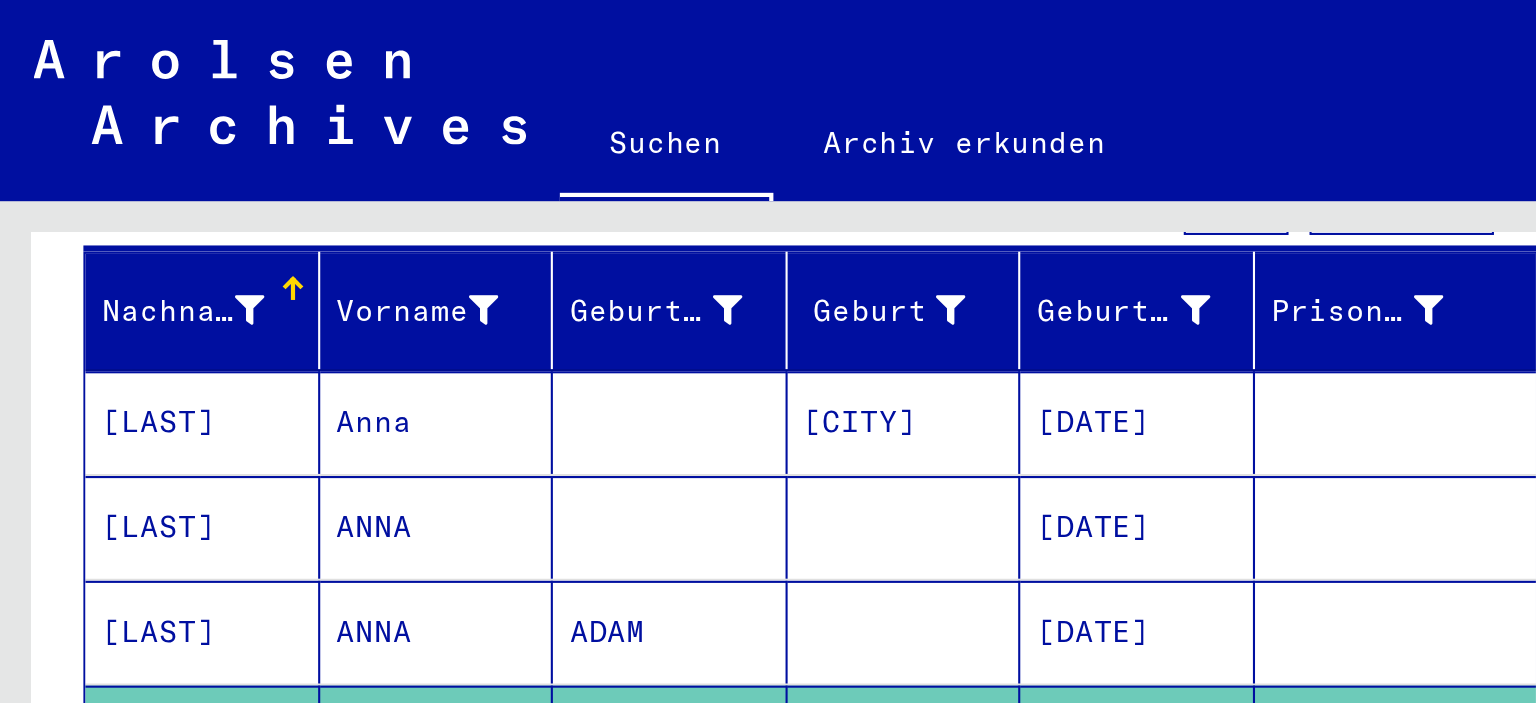 scroll, scrollTop: 366, scrollLeft: 0, axis: vertical 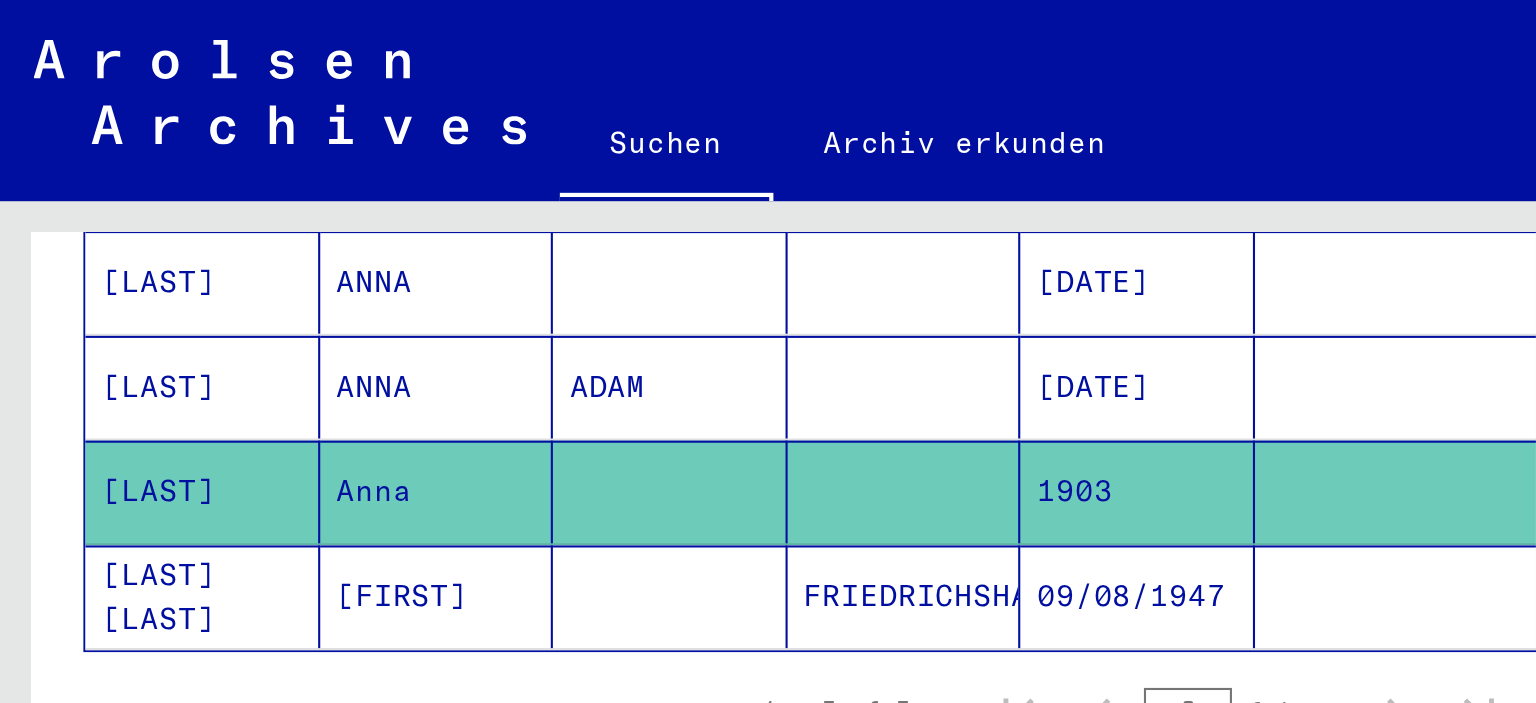click on "[FIRST]" 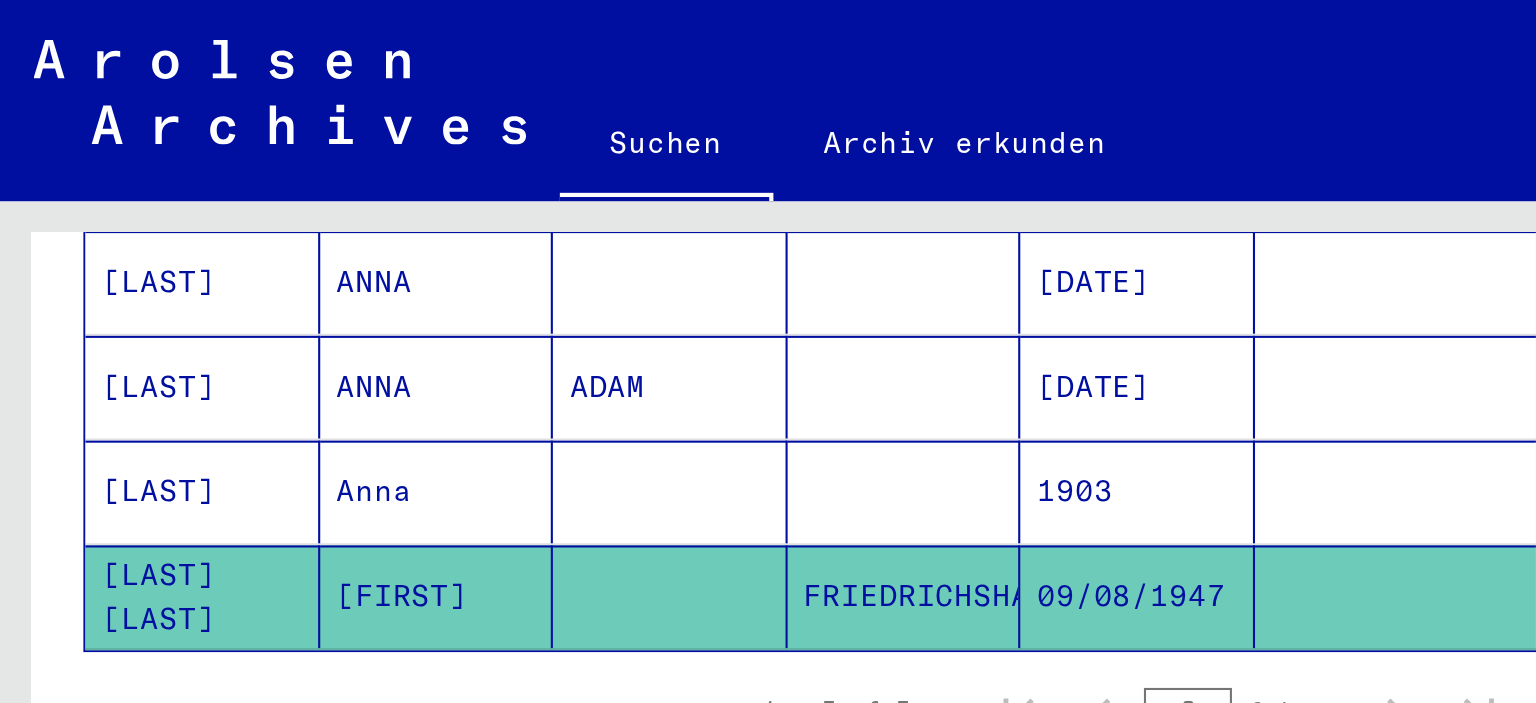 click on "[FIRST]" 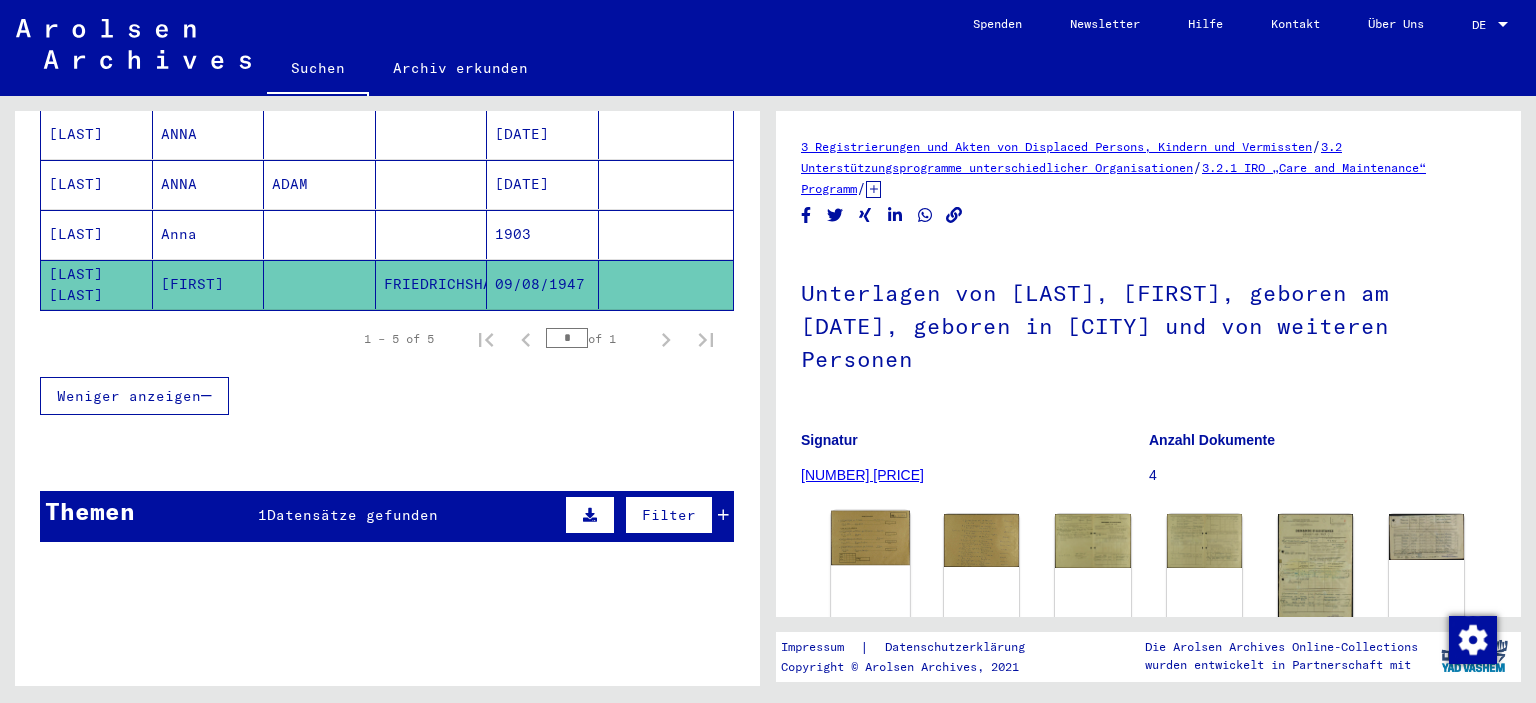 scroll, scrollTop: 365, scrollLeft: 0, axis: vertical 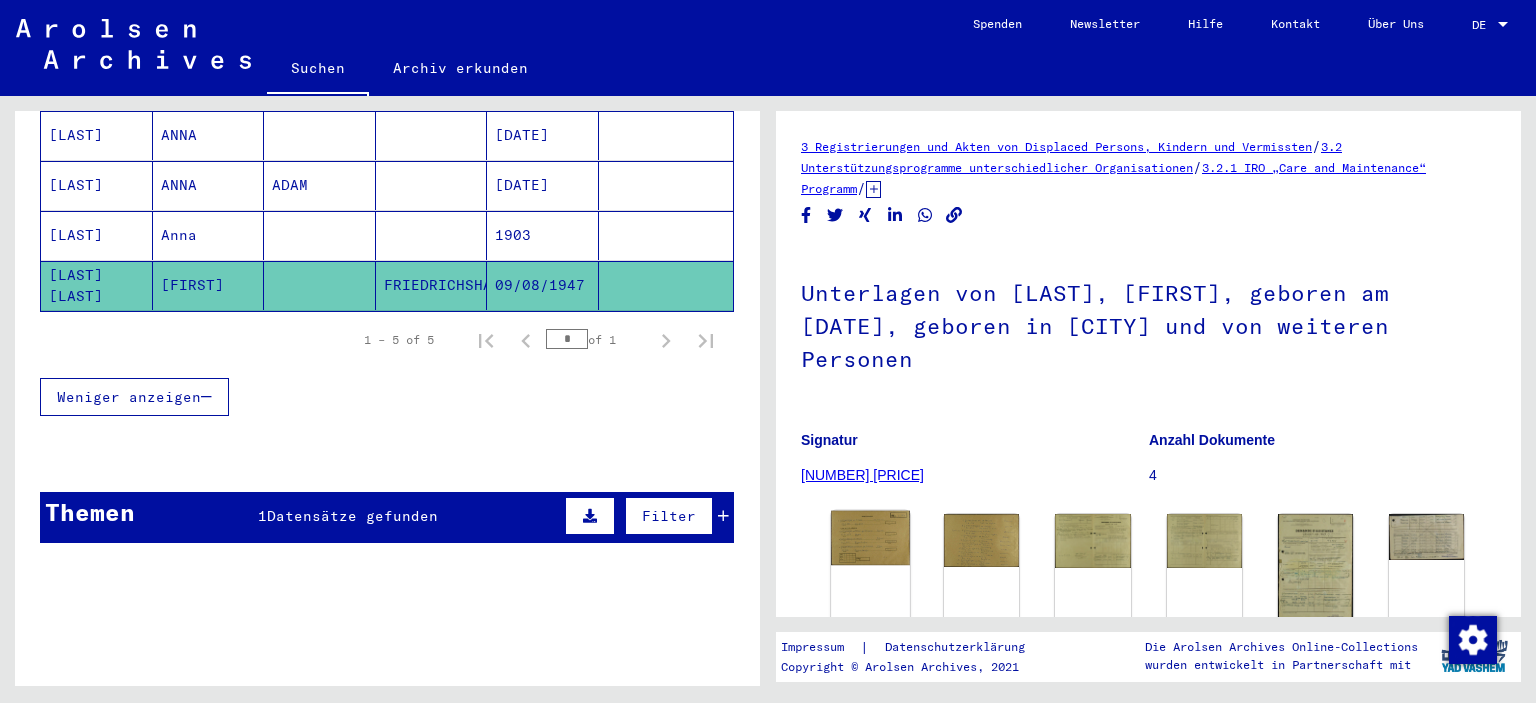 click 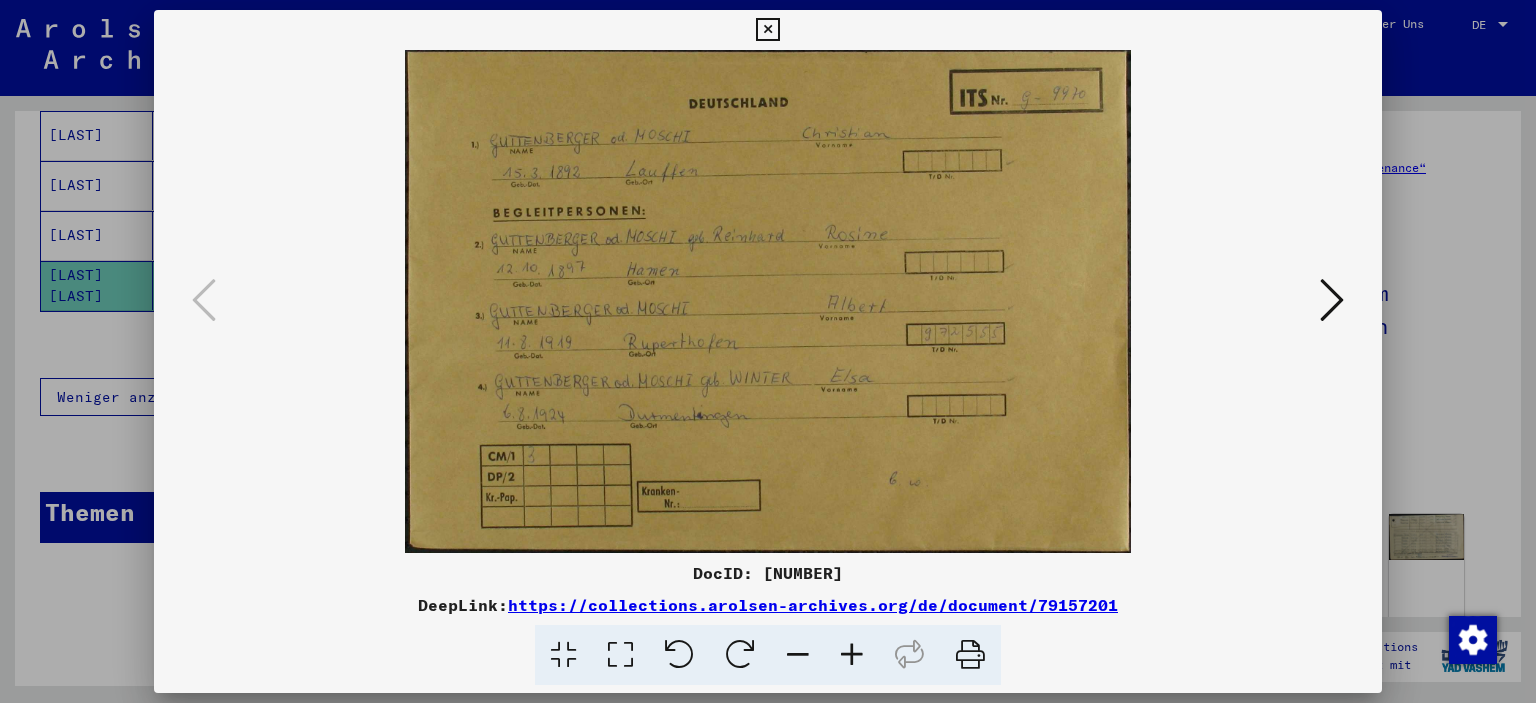click on "DocID: 79157201  DeepLink:  https://collections.arolsen-archives.org/de/document/79157201" at bounding box center [768, 348] 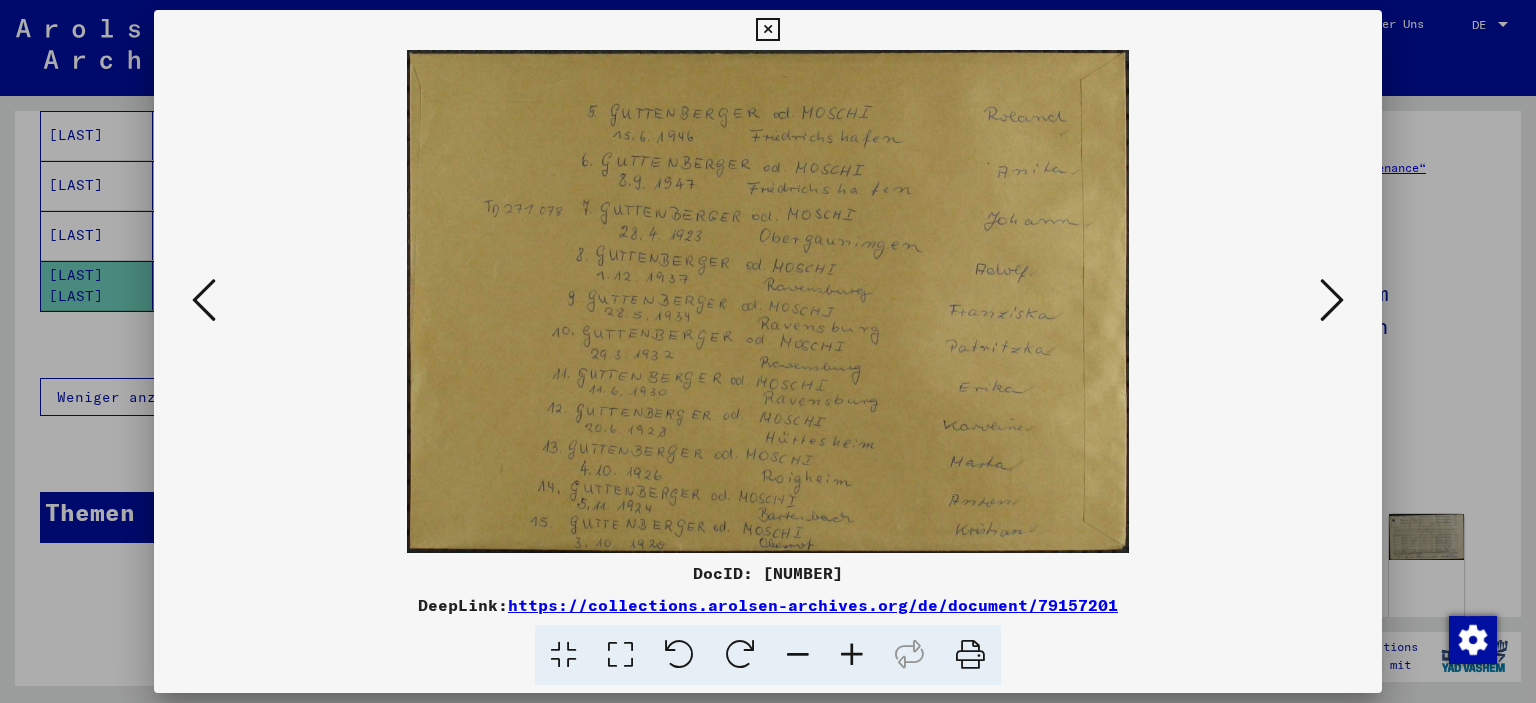 click at bounding box center (1332, 300) 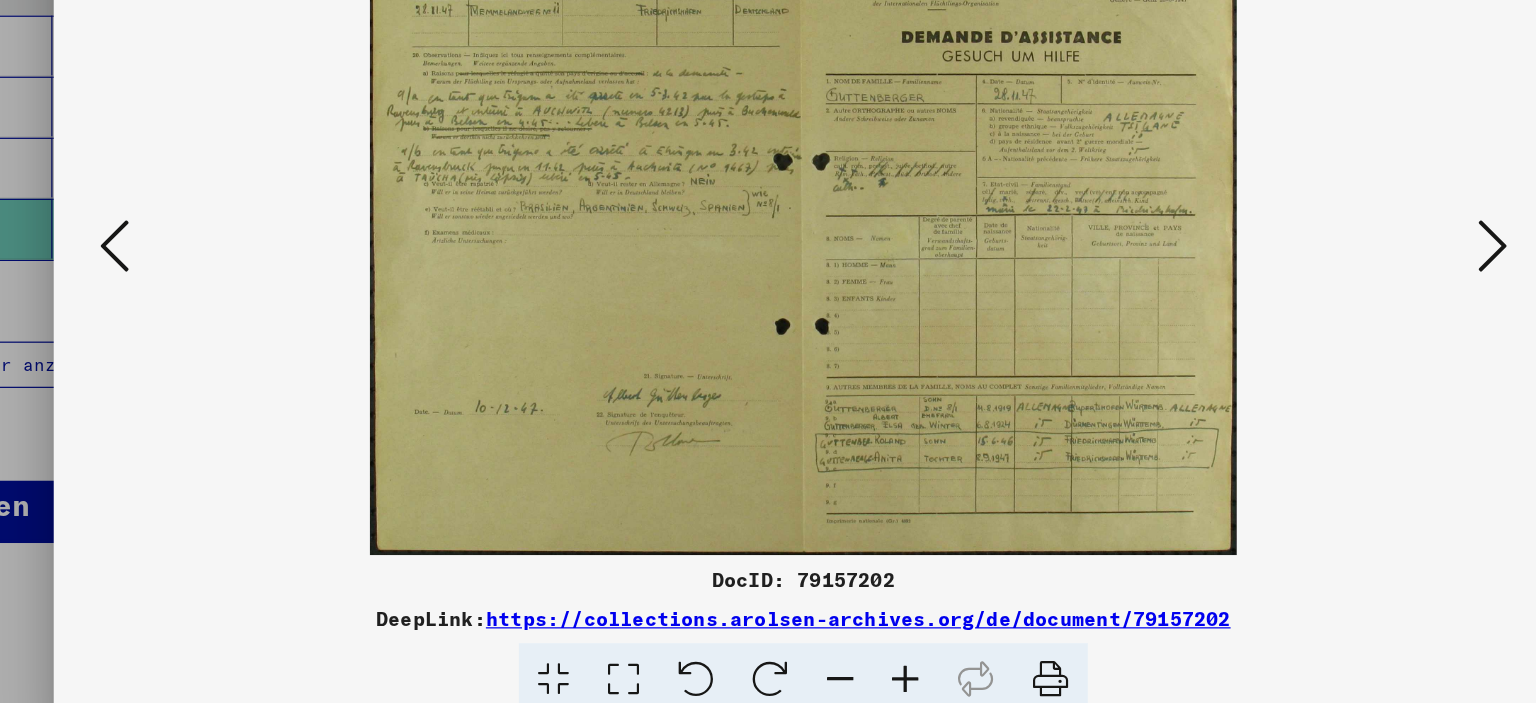 click at bounding box center (1332, 300) 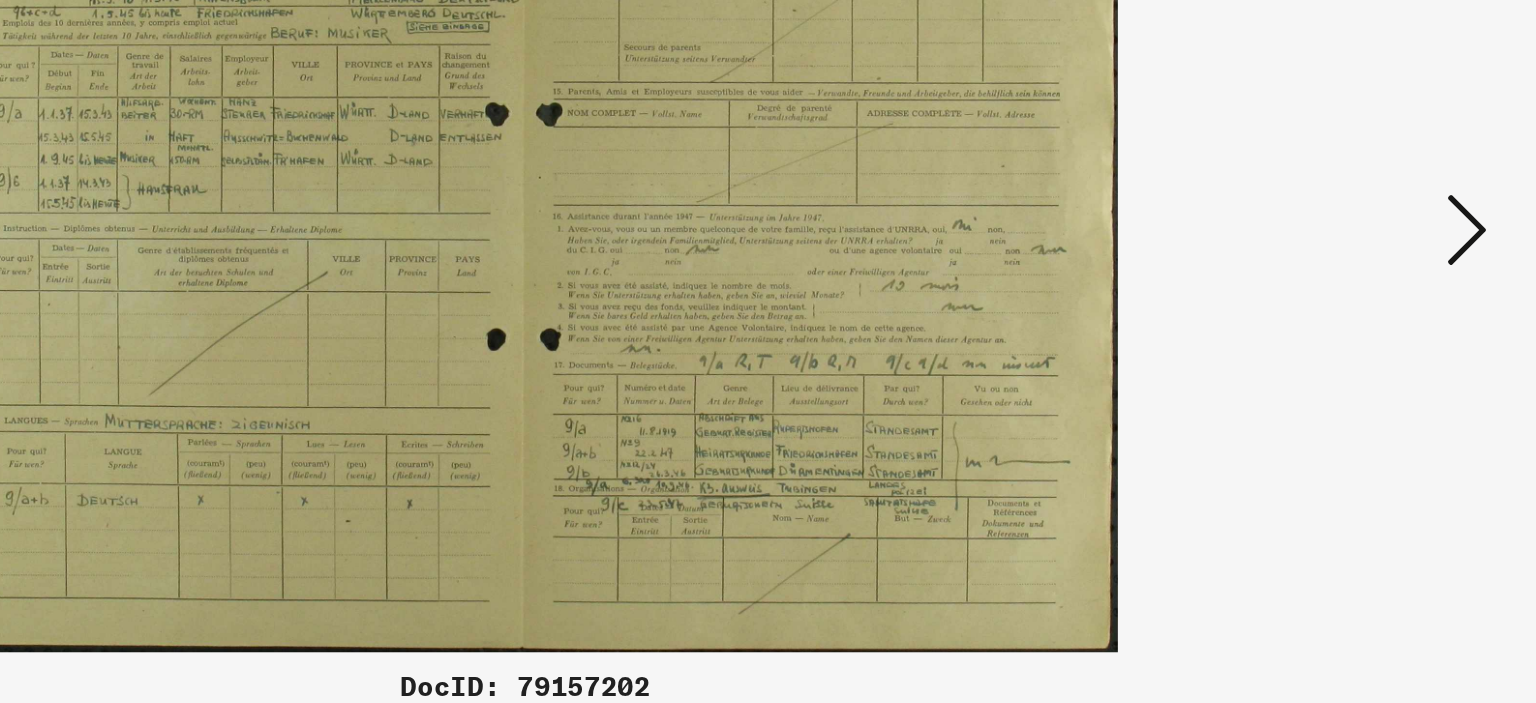 click at bounding box center [1332, 300] 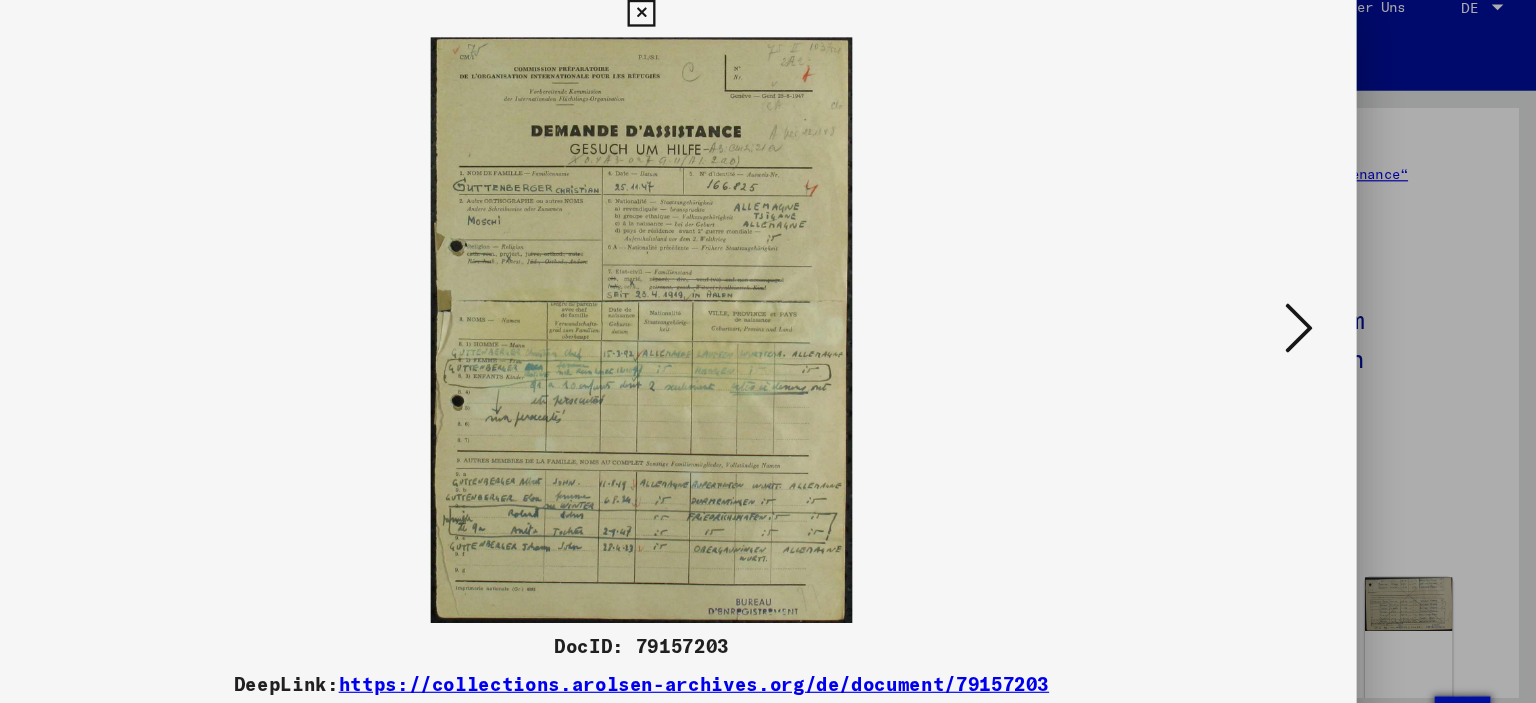 click at bounding box center [1332, 300] 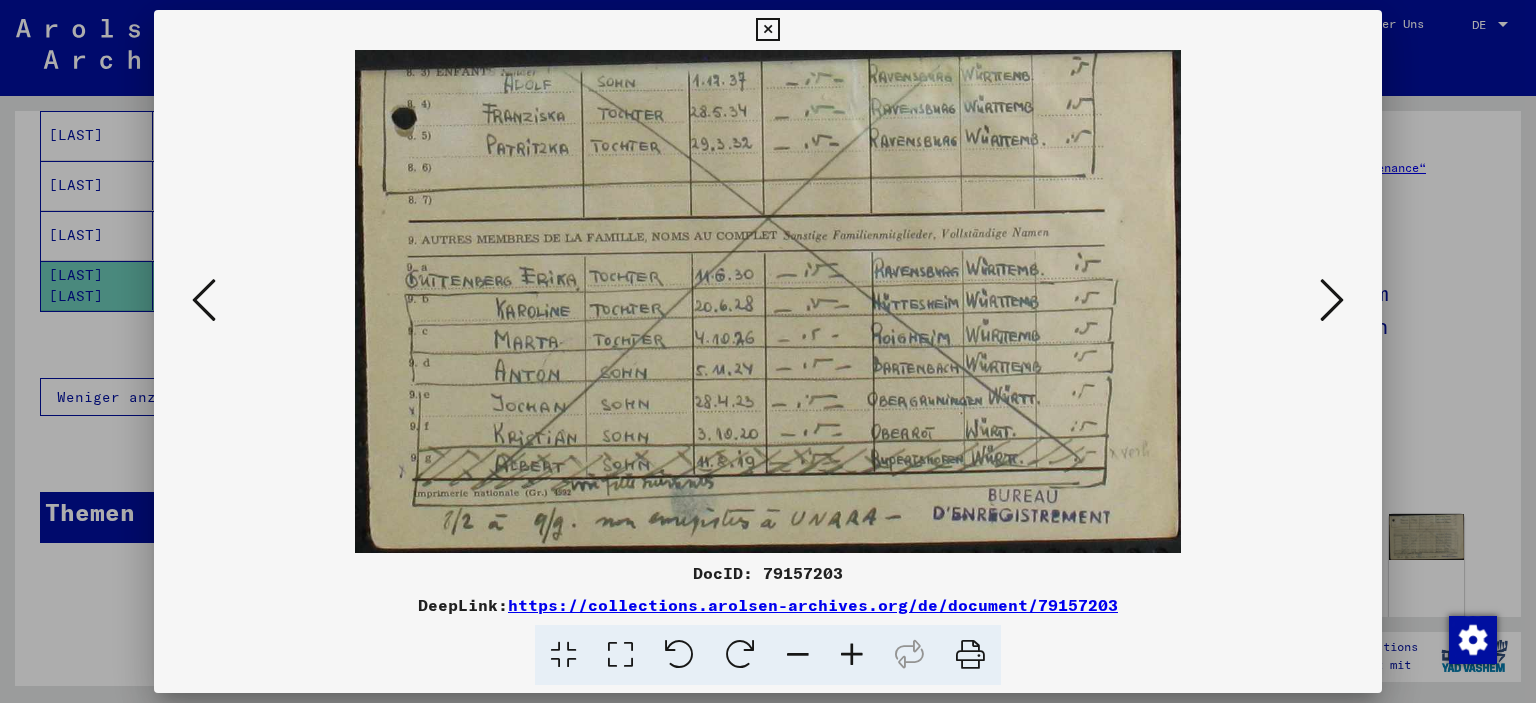 click at bounding box center (1332, 300) 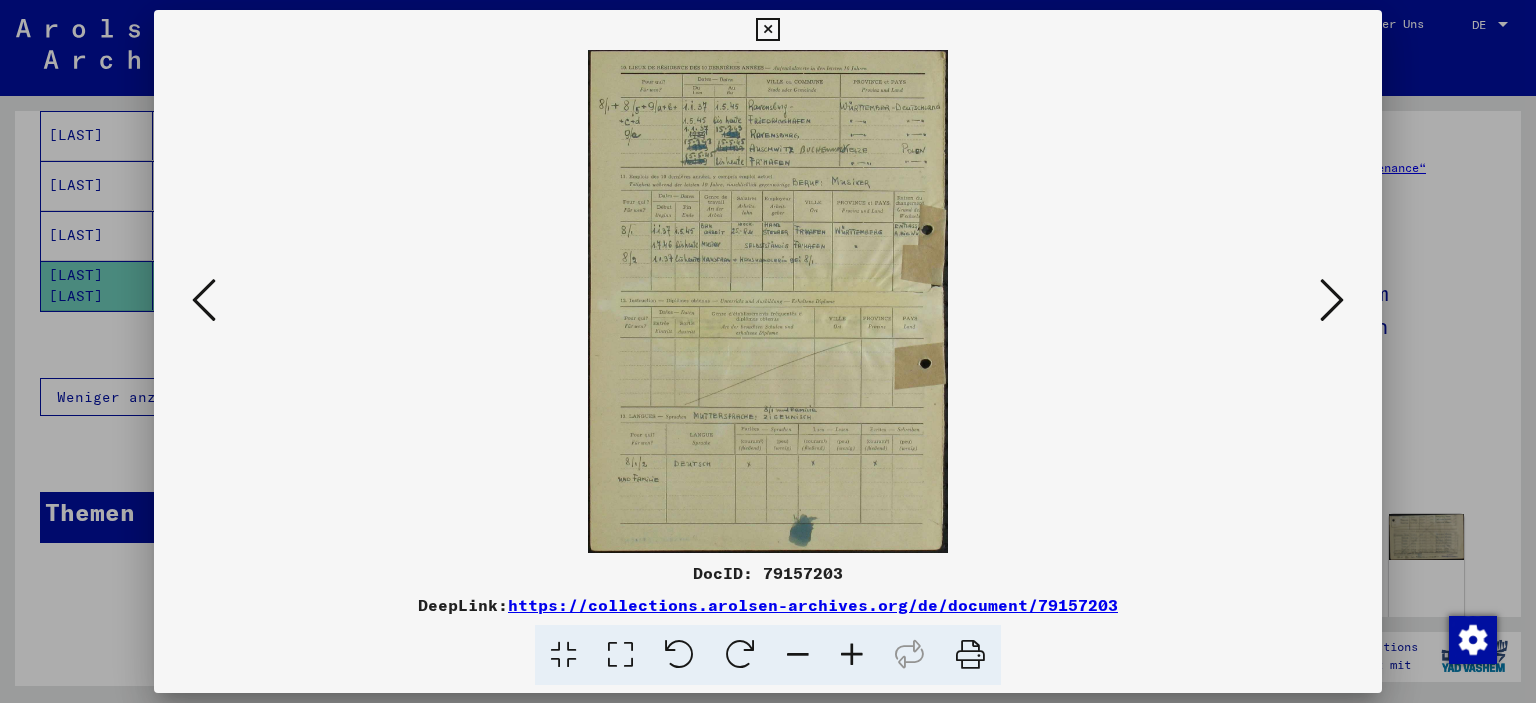 click at bounding box center (767, 30) 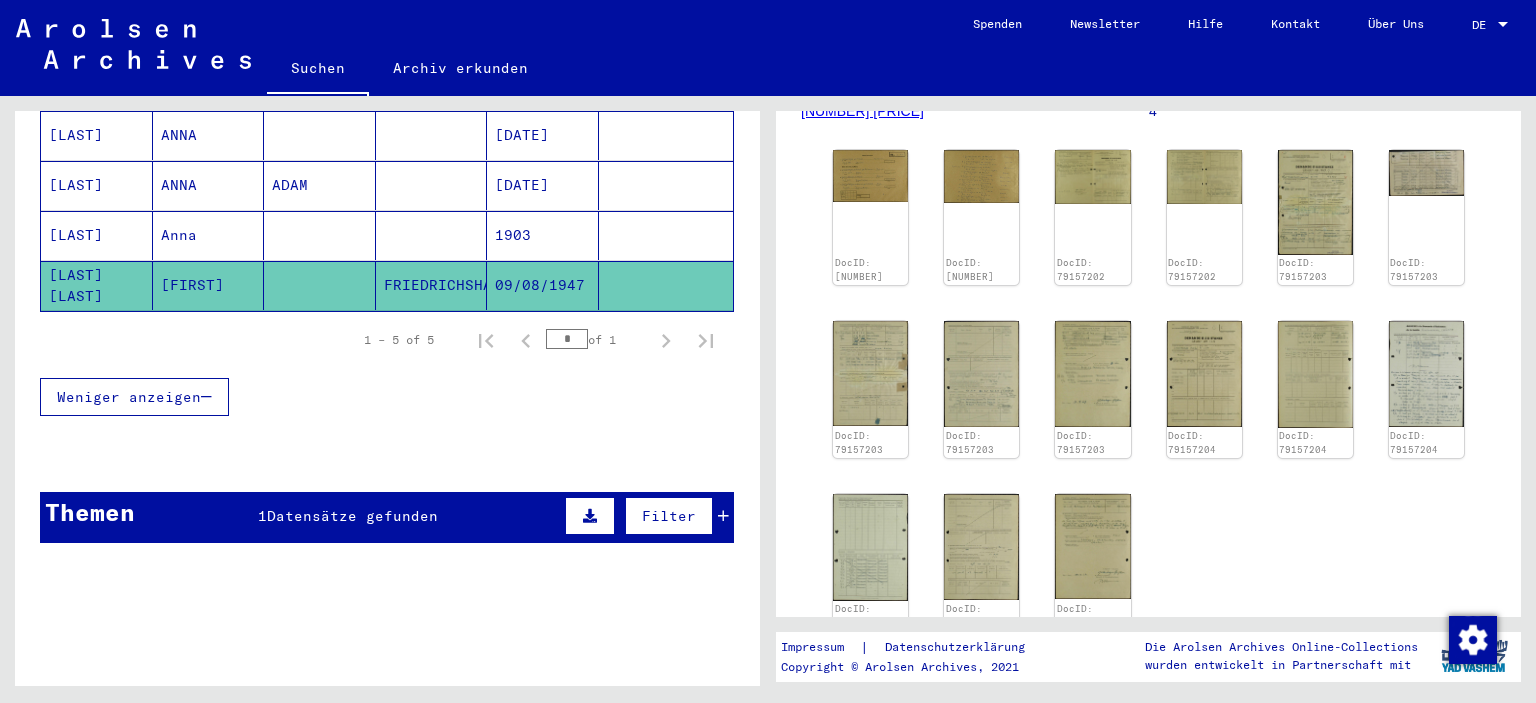 scroll, scrollTop: 365, scrollLeft: 0, axis: vertical 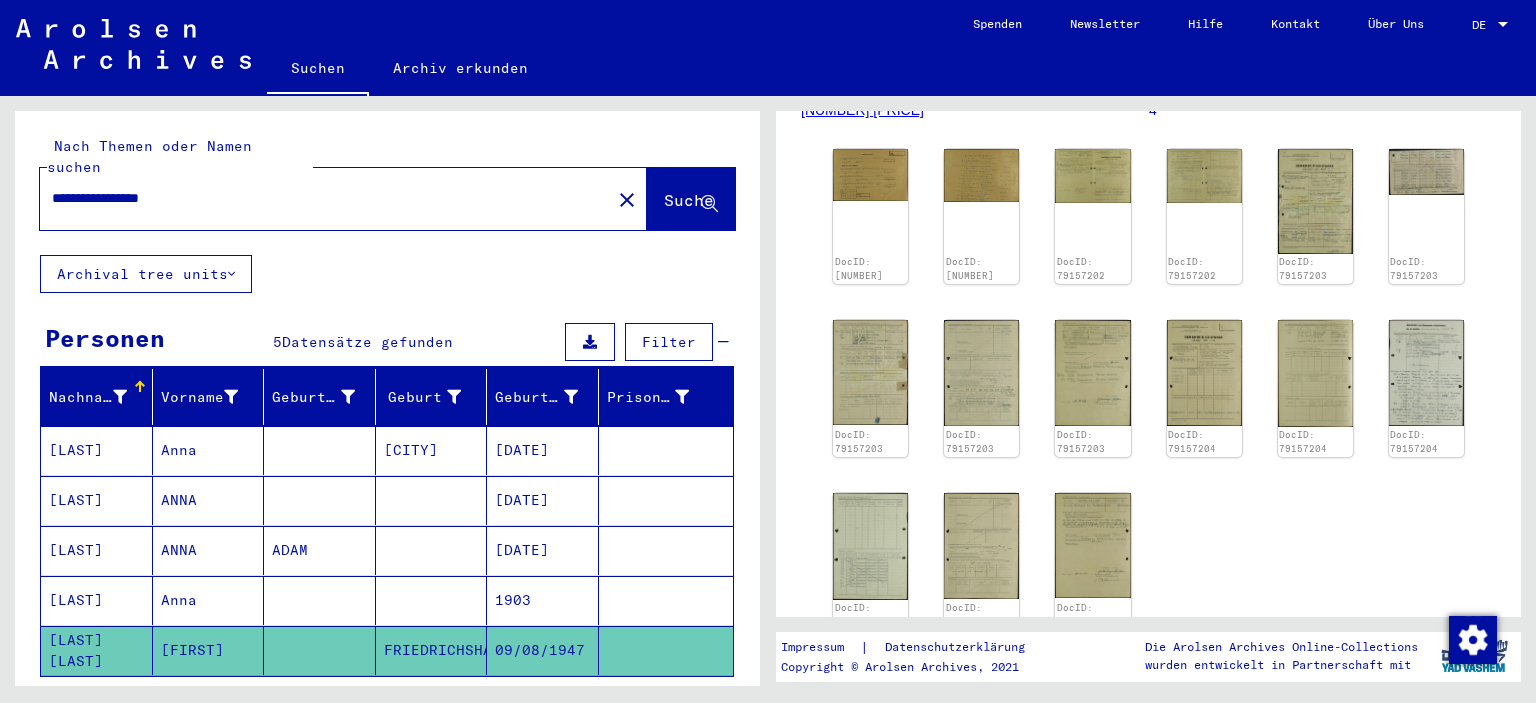 click at bounding box center (320, 500) 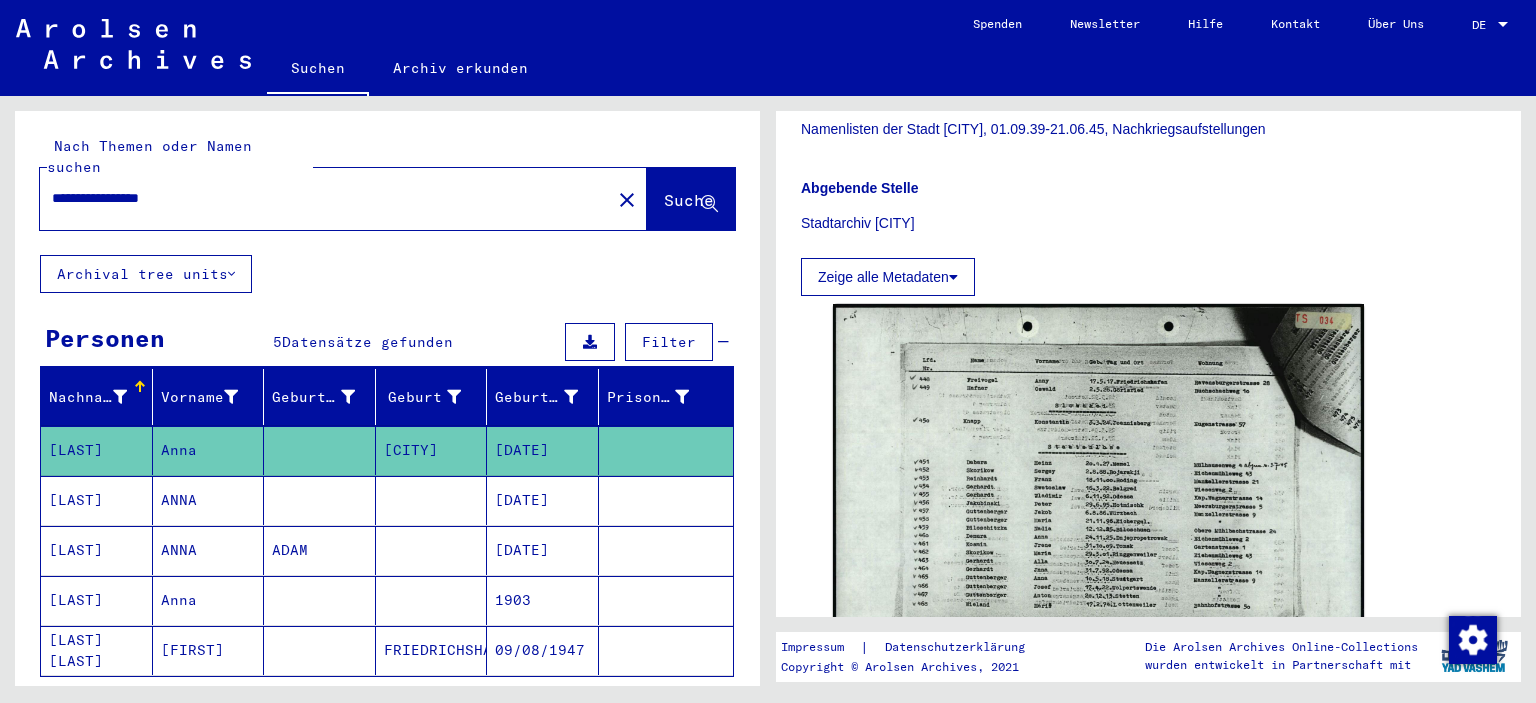 scroll, scrollTop: 452, scrollLeft: 0, axis: vertical 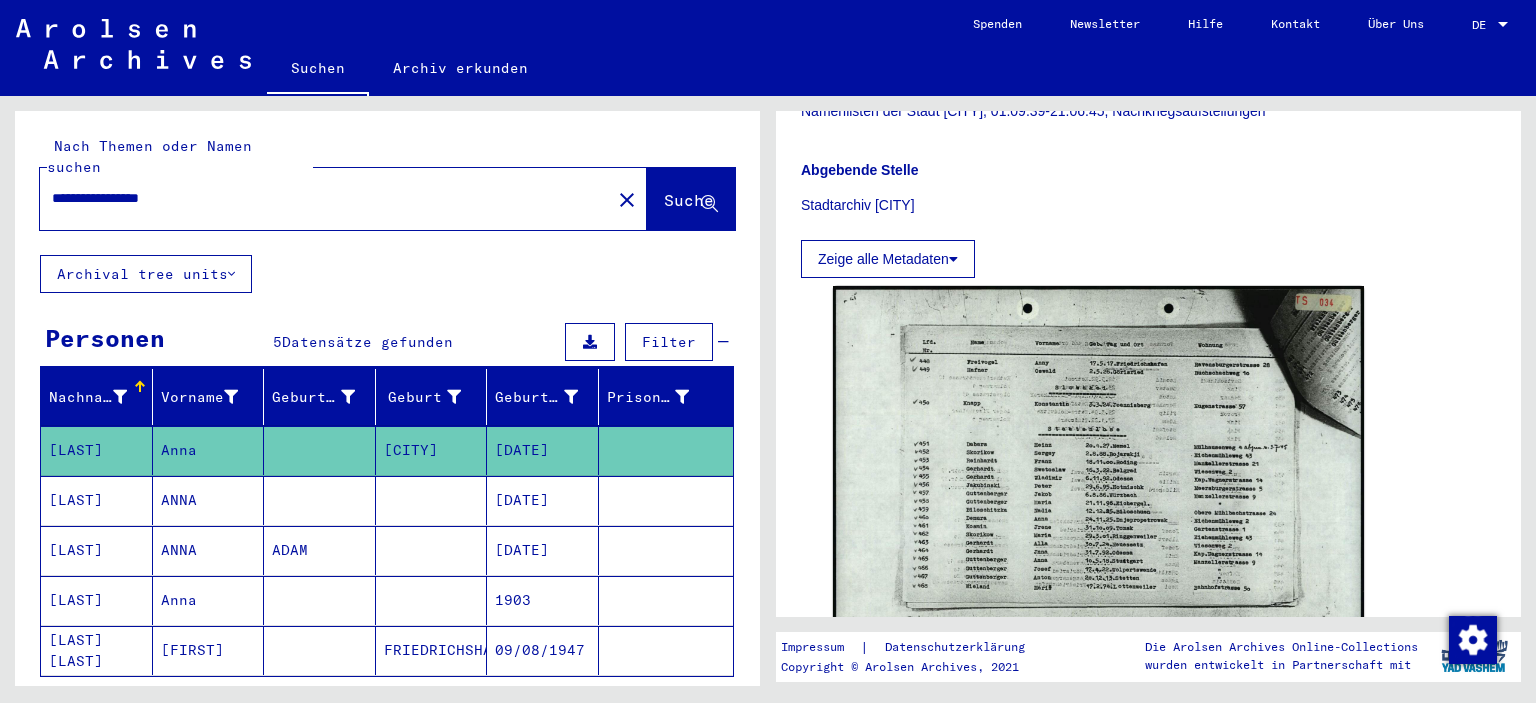 click 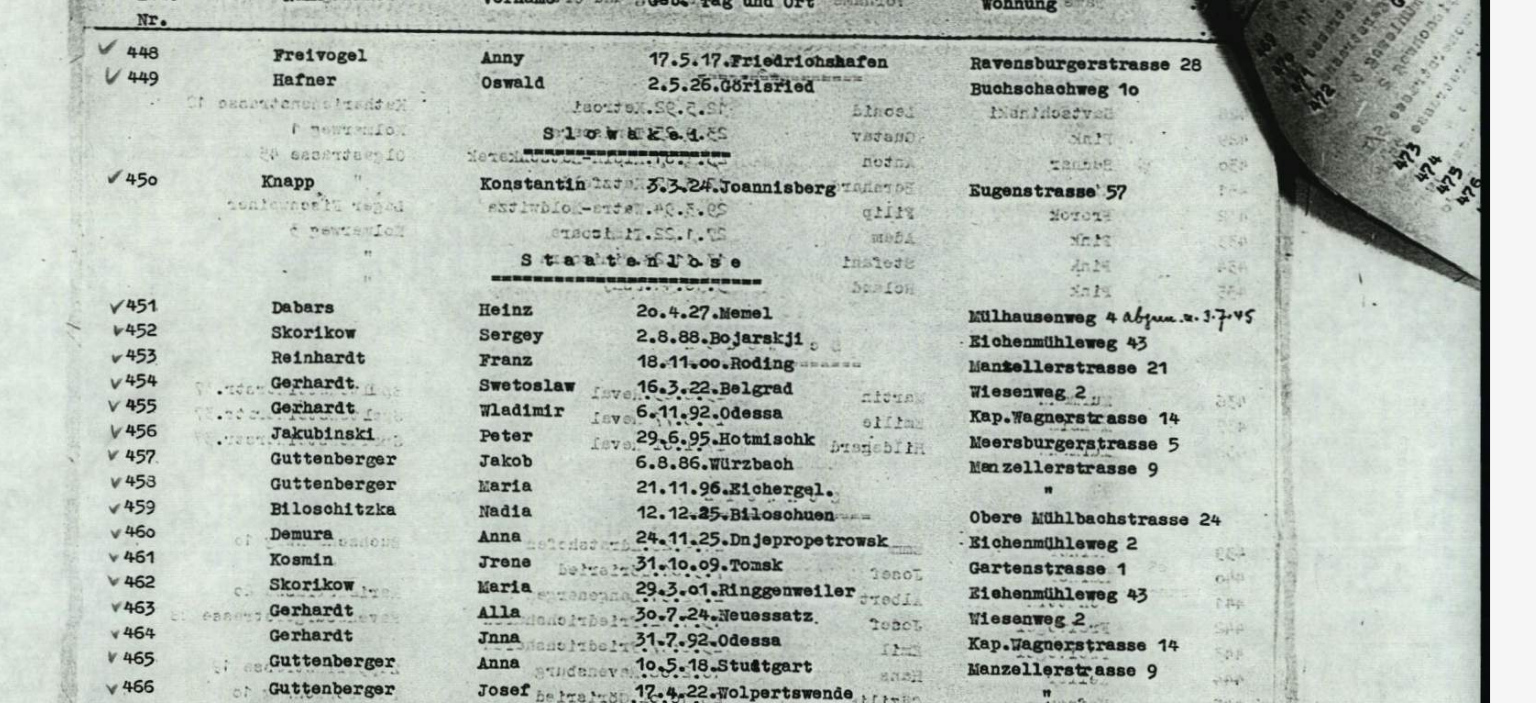scroll, scrollTop: 452, scrollLeft: 0, axis: vertical 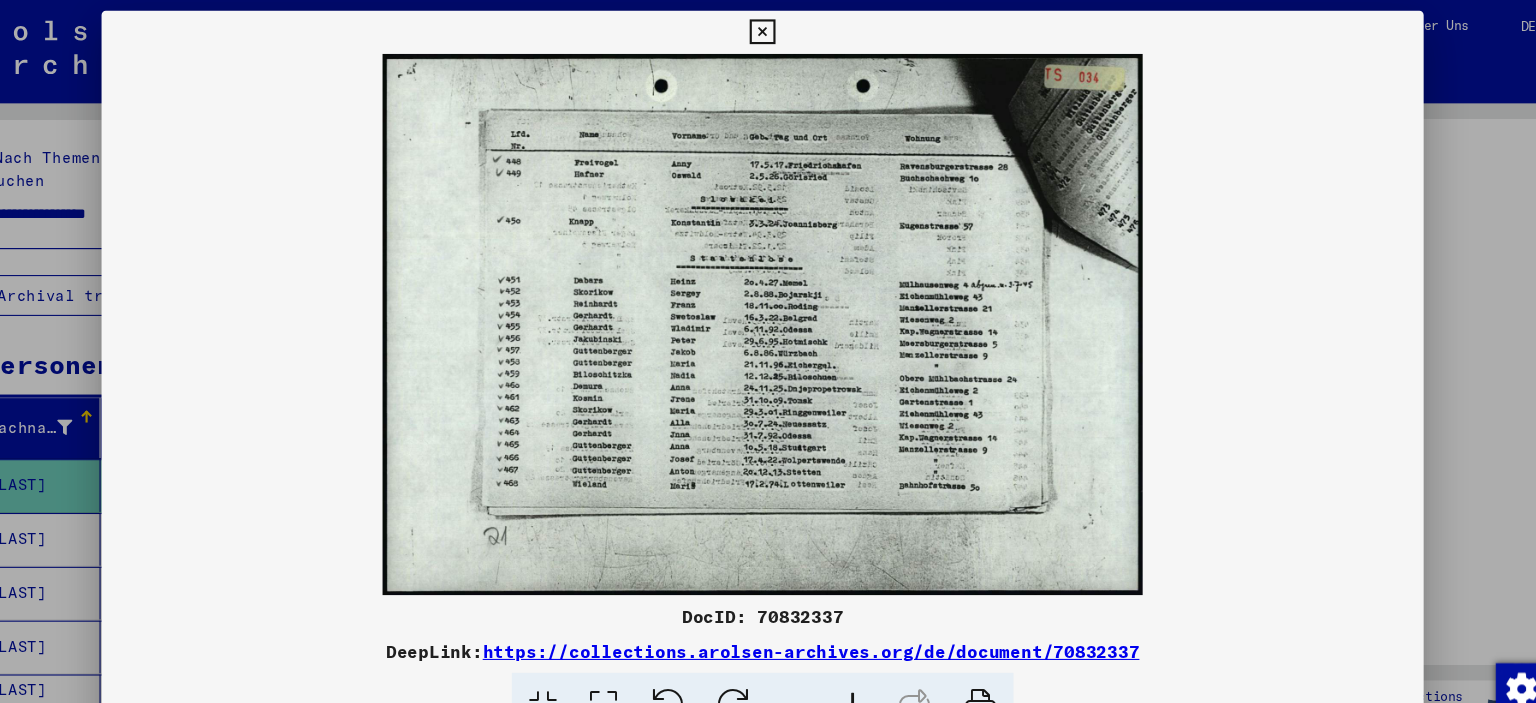 click at bounding box center [767, 30] 